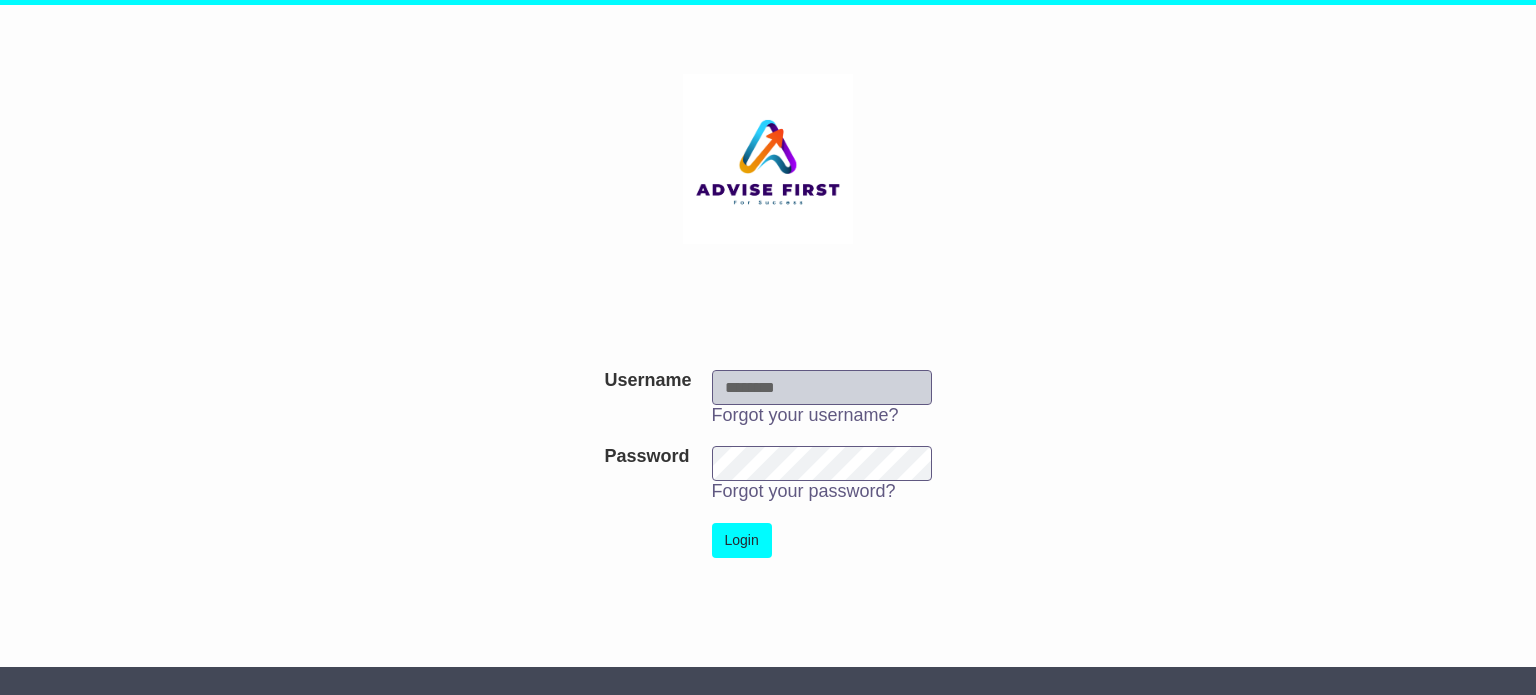 scroll, scrollTop: 0, scrollLeft: 0, axis: both 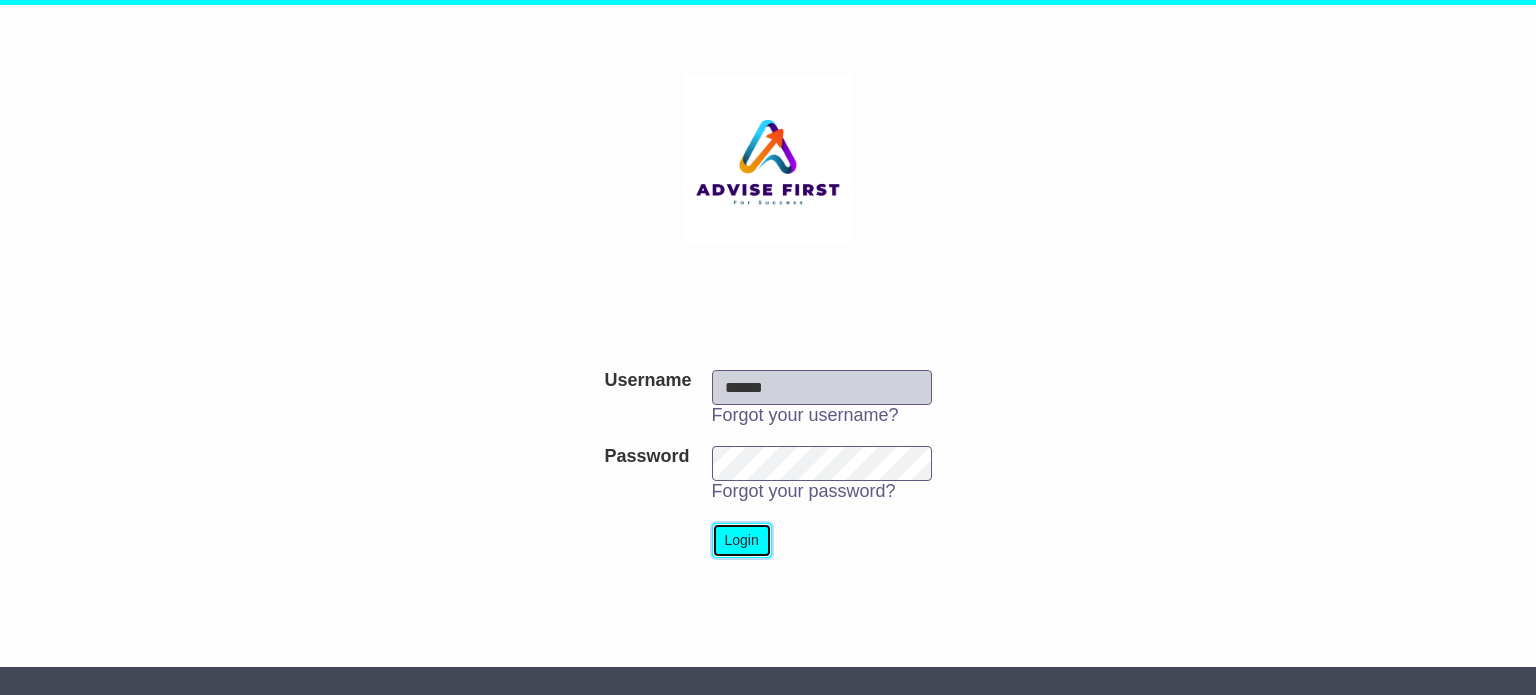 click on "Login" at bounding box center [742, 540] 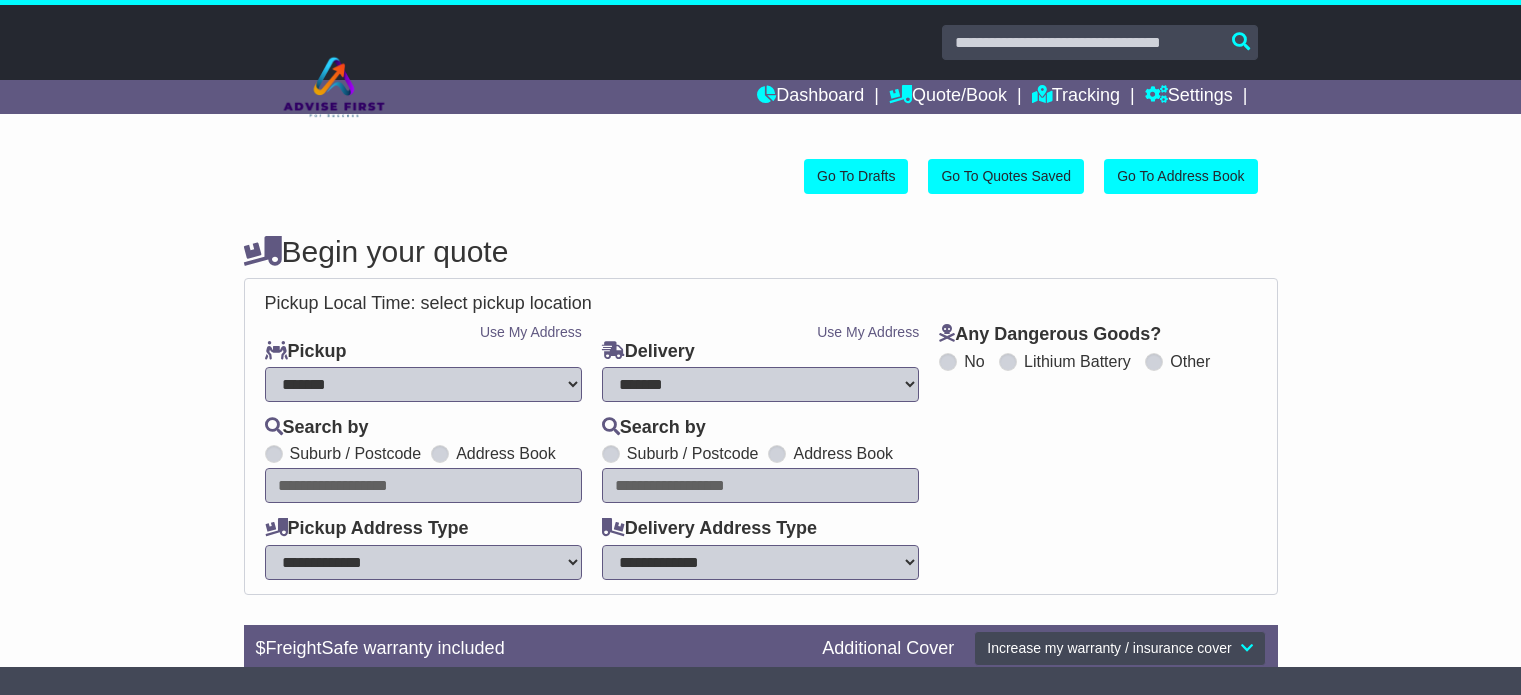 select on "**" 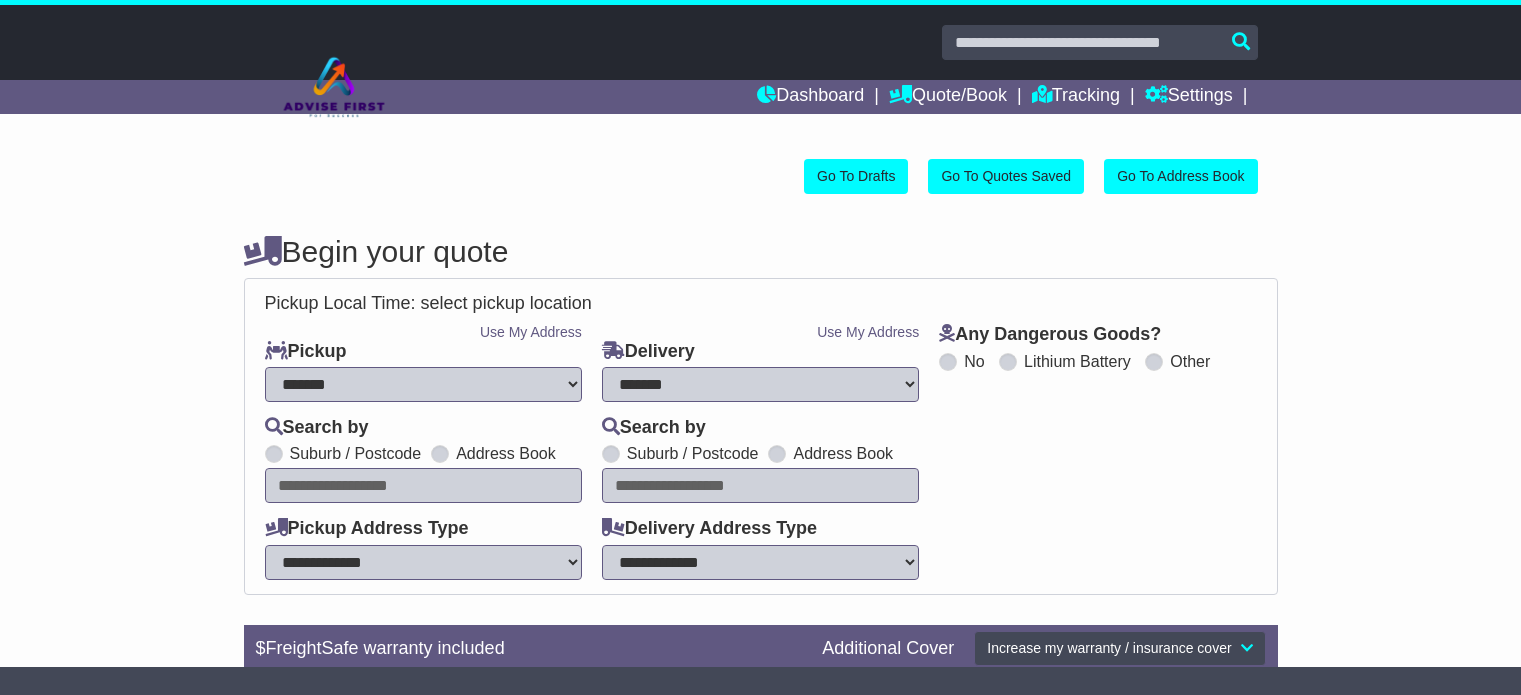 scroll, scrollTop: 0, scrollLeft: 0, axis: both 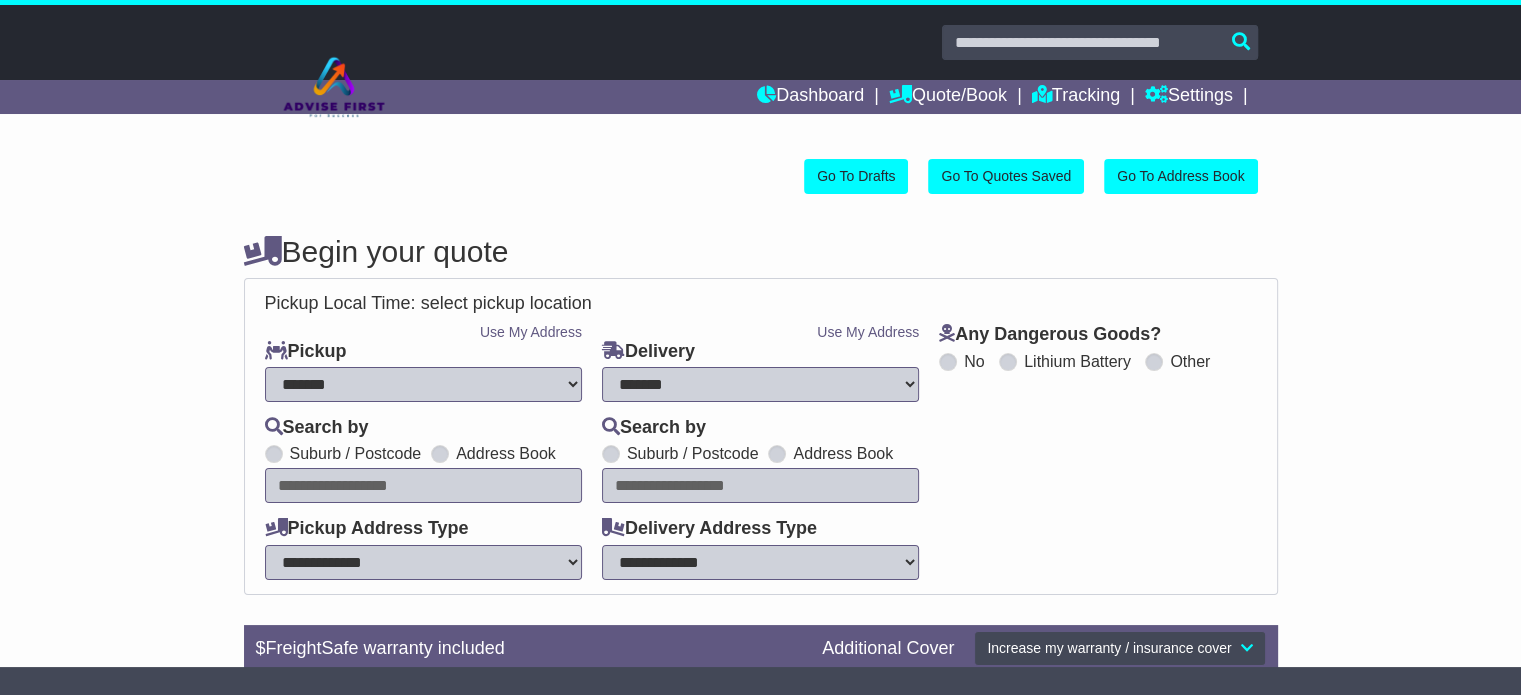 select 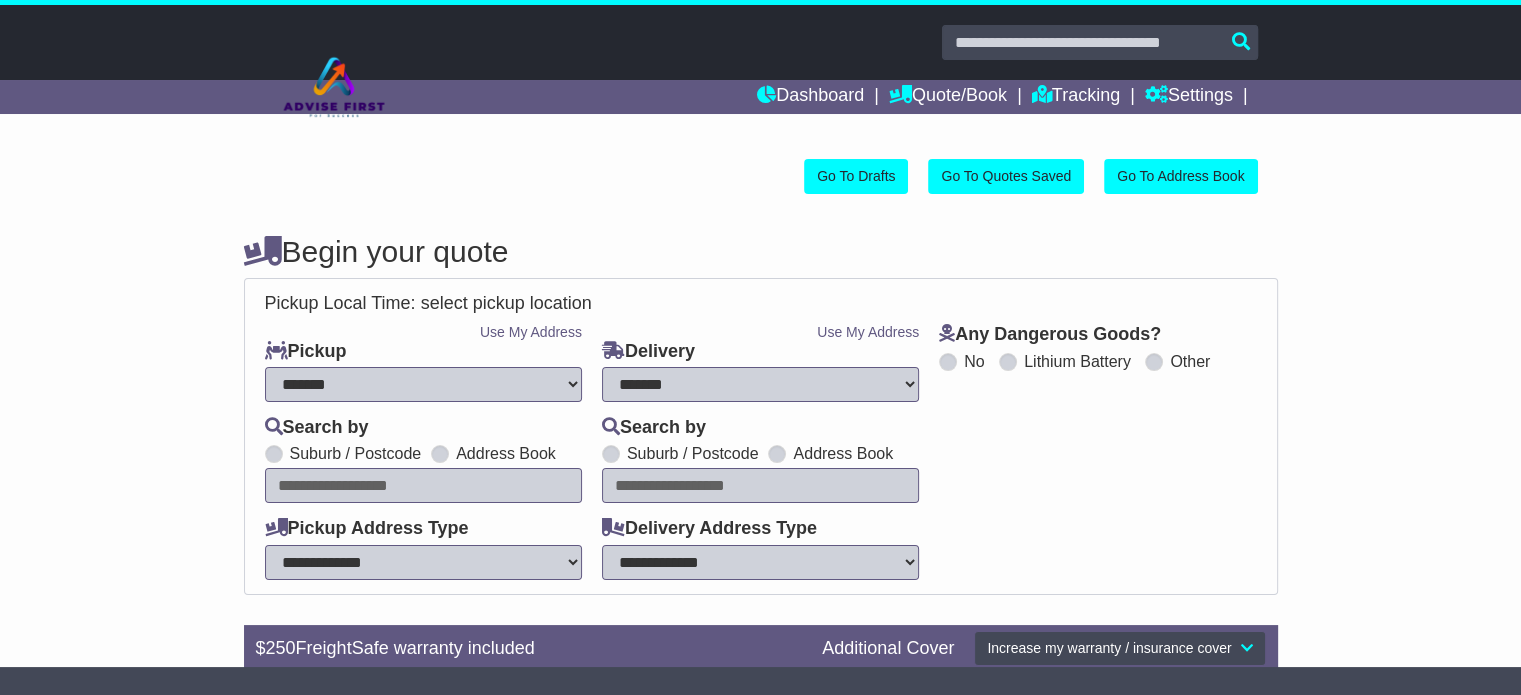 click on "Address Book" at bounding box center [493, 453] 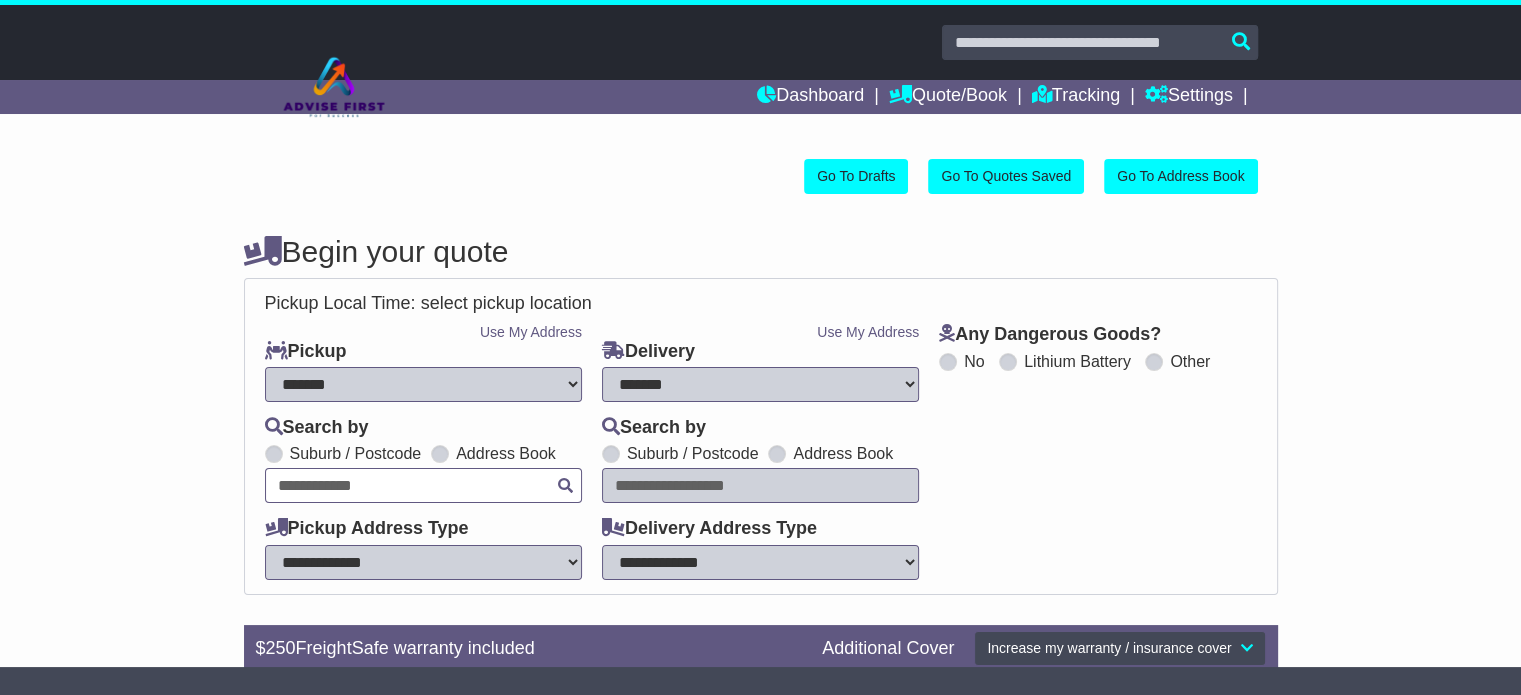 click on "Unknown City / Postcode Pair
×
You have entered     address.
Our database shows the postcode and suburb don't match. Please make sure location exists otherwise you might not receive all quotes available.
Maybe you meant to use some of the next:
Ok" at bounding box center (423, 485) 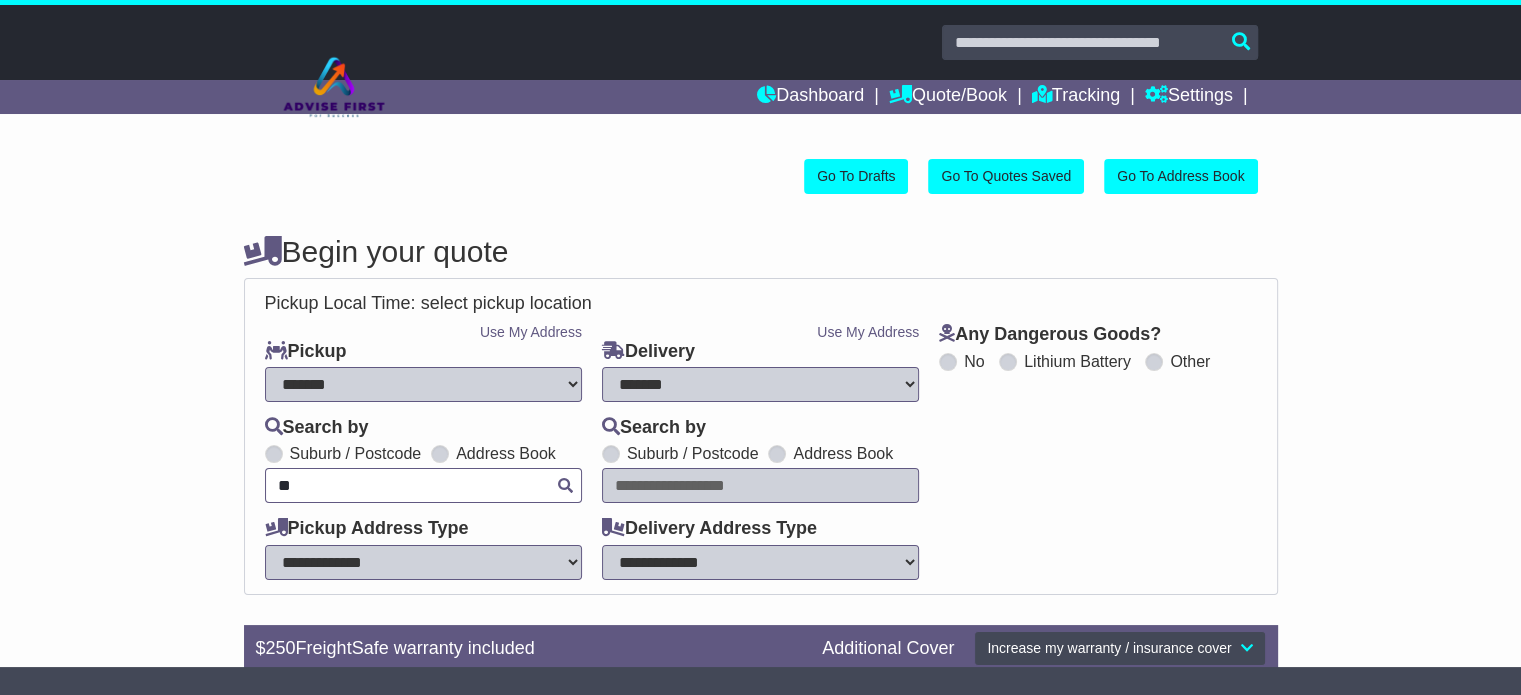 type on "***" 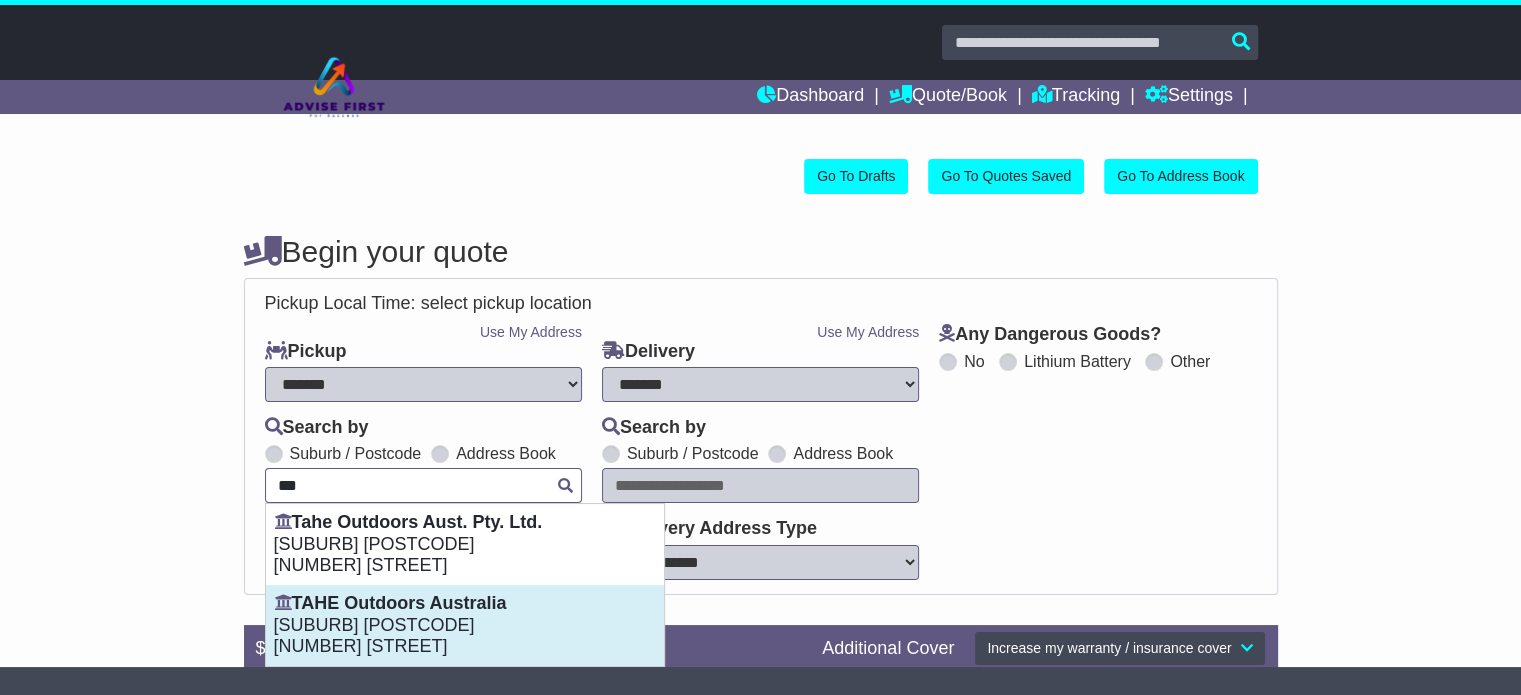 click on "[SUBURB] [POSTCODE]" at bounding box center [465, 626] 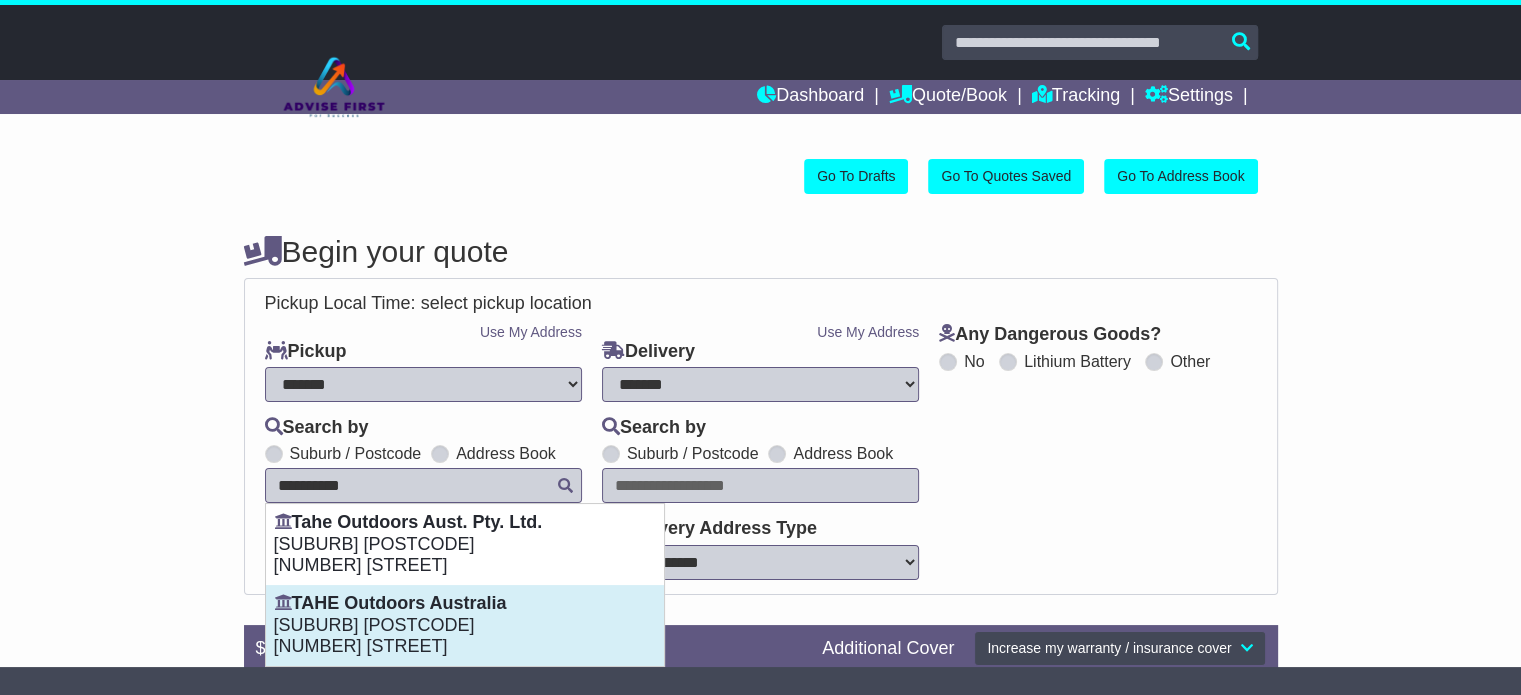 select on "**********" 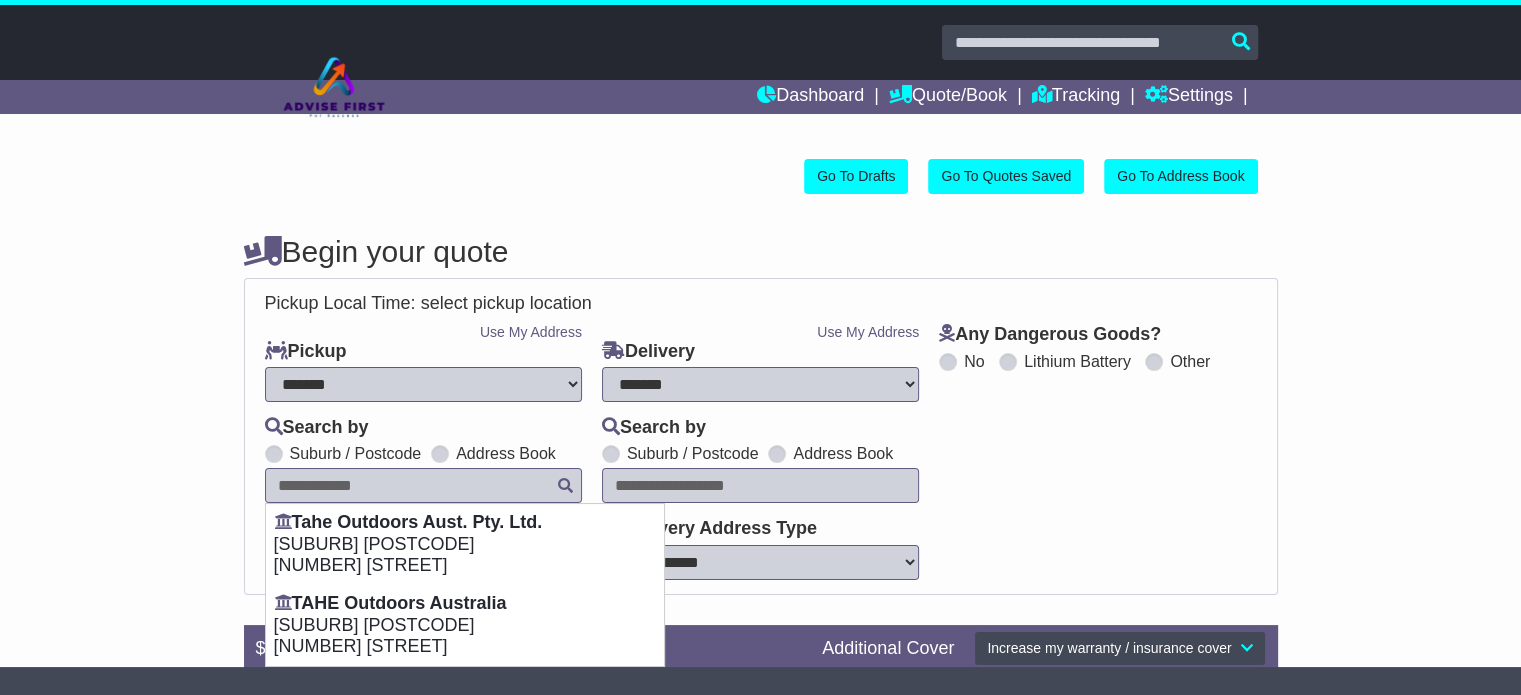 type on "**********" 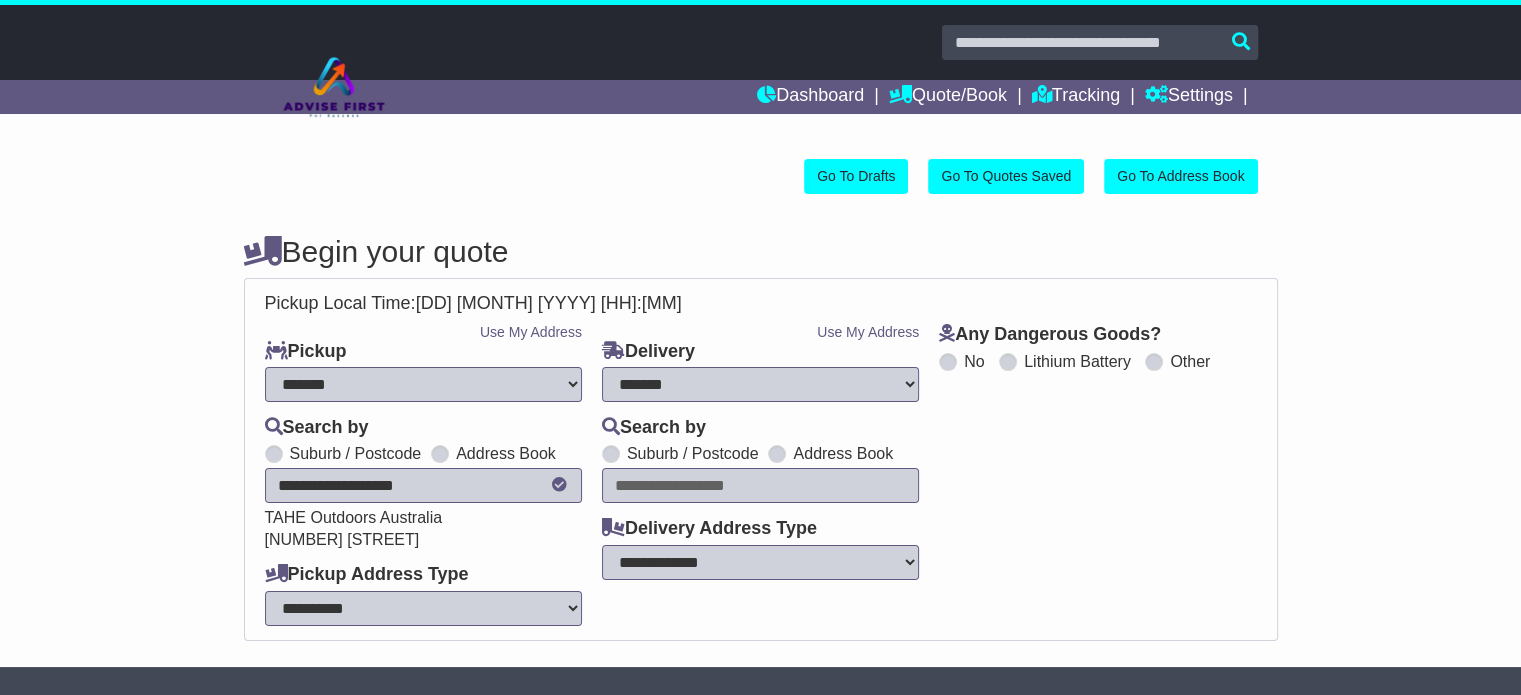 click on "**********" at bounding box center [760, 384] 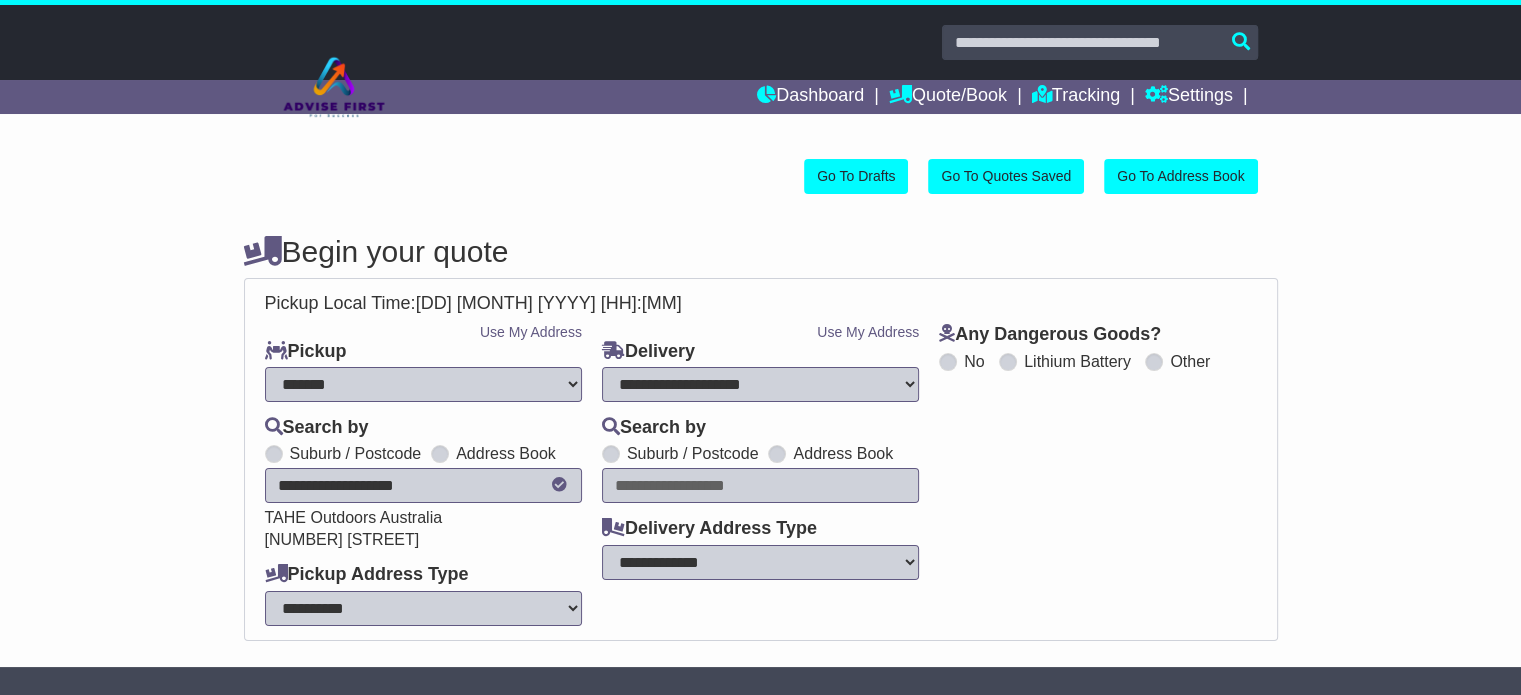 click on "**********" at bounding box center (760, 384) 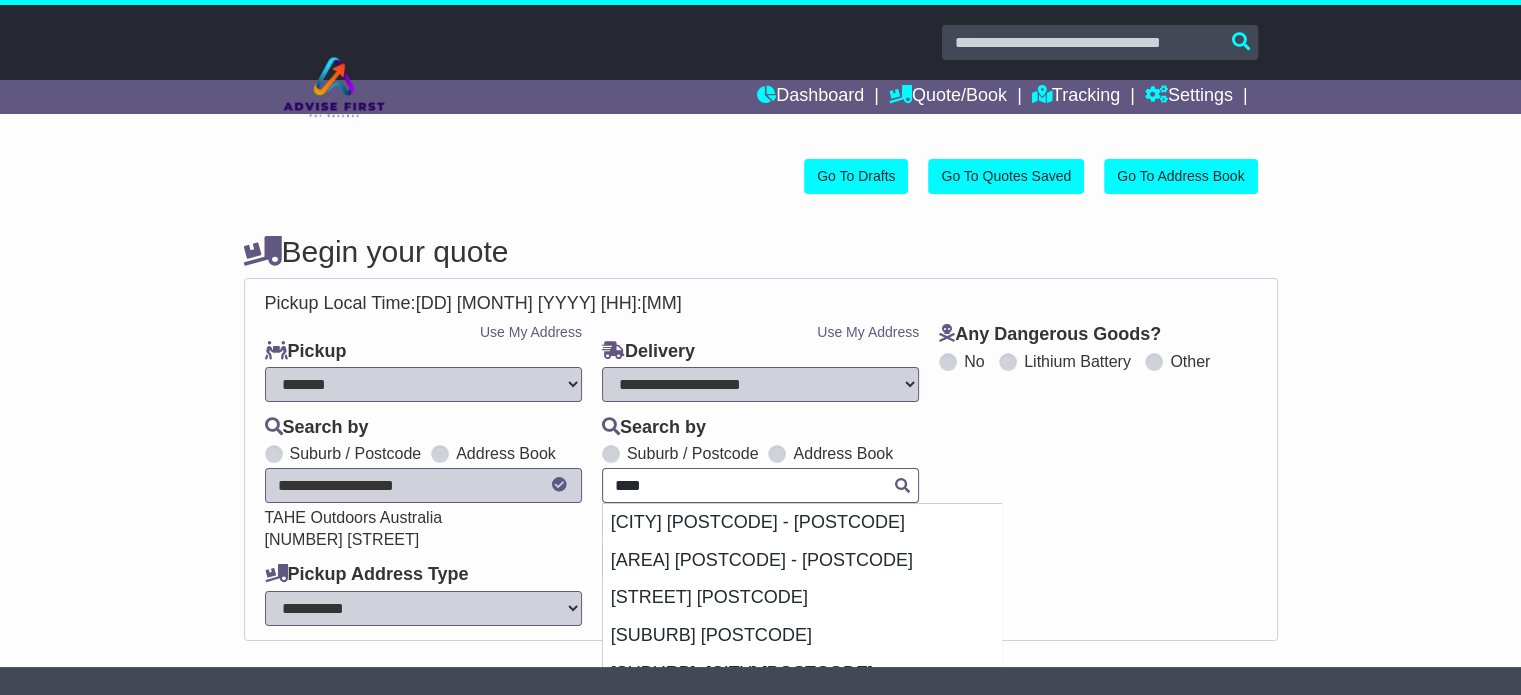 drag, startPoint x: 734, startPoint y: 483, endPoint x: 602, endPoint y: 471, distance: 132.54433 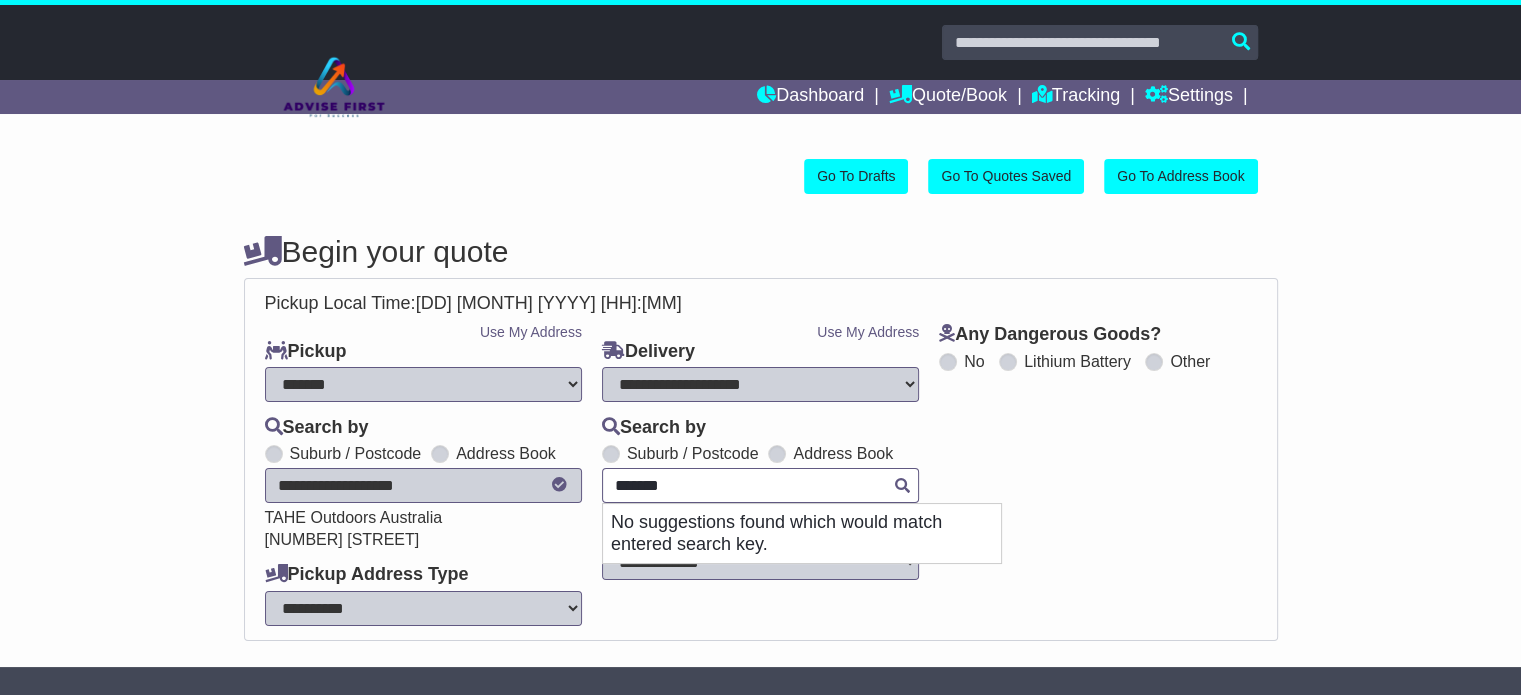drag, startPoint x: 742, startPoint y: 487, endPoint x: 523, endPoint y: 470, distance: 219.65883 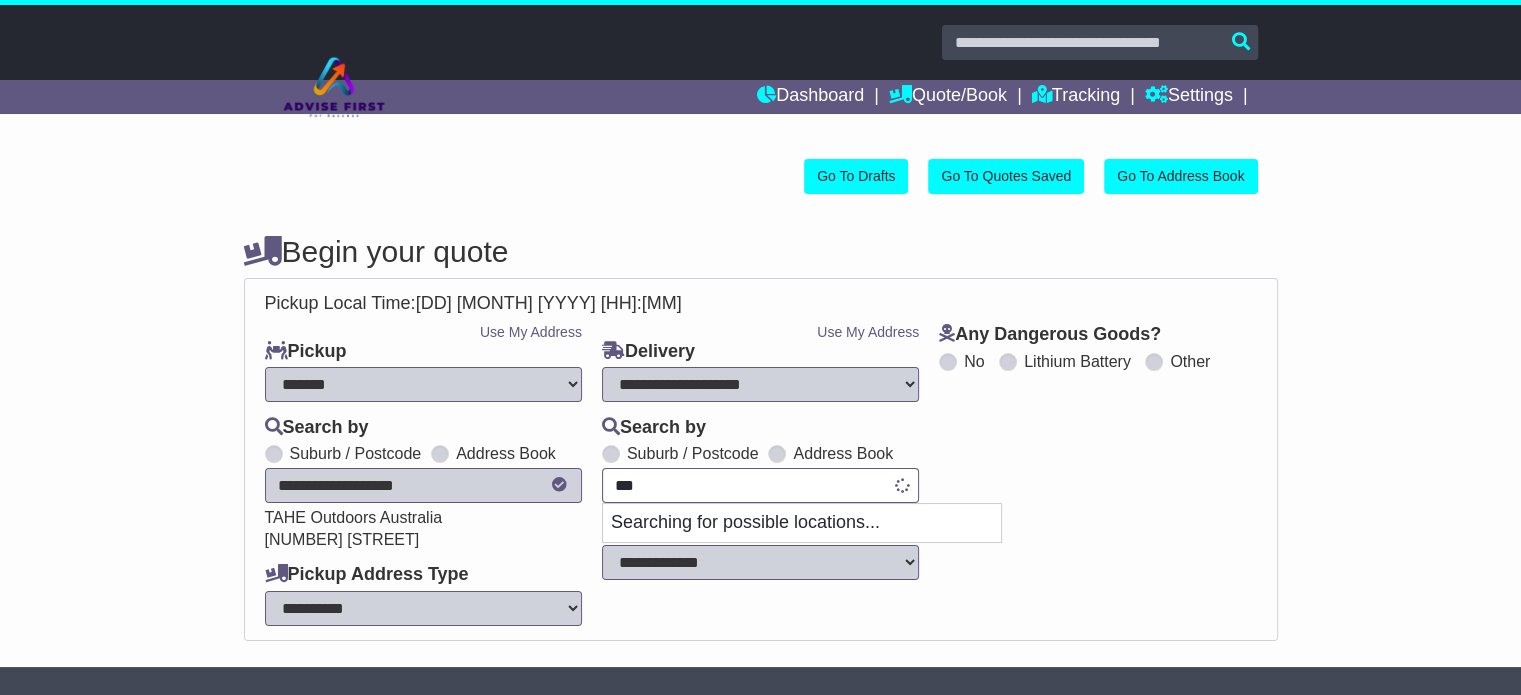 type on "****" 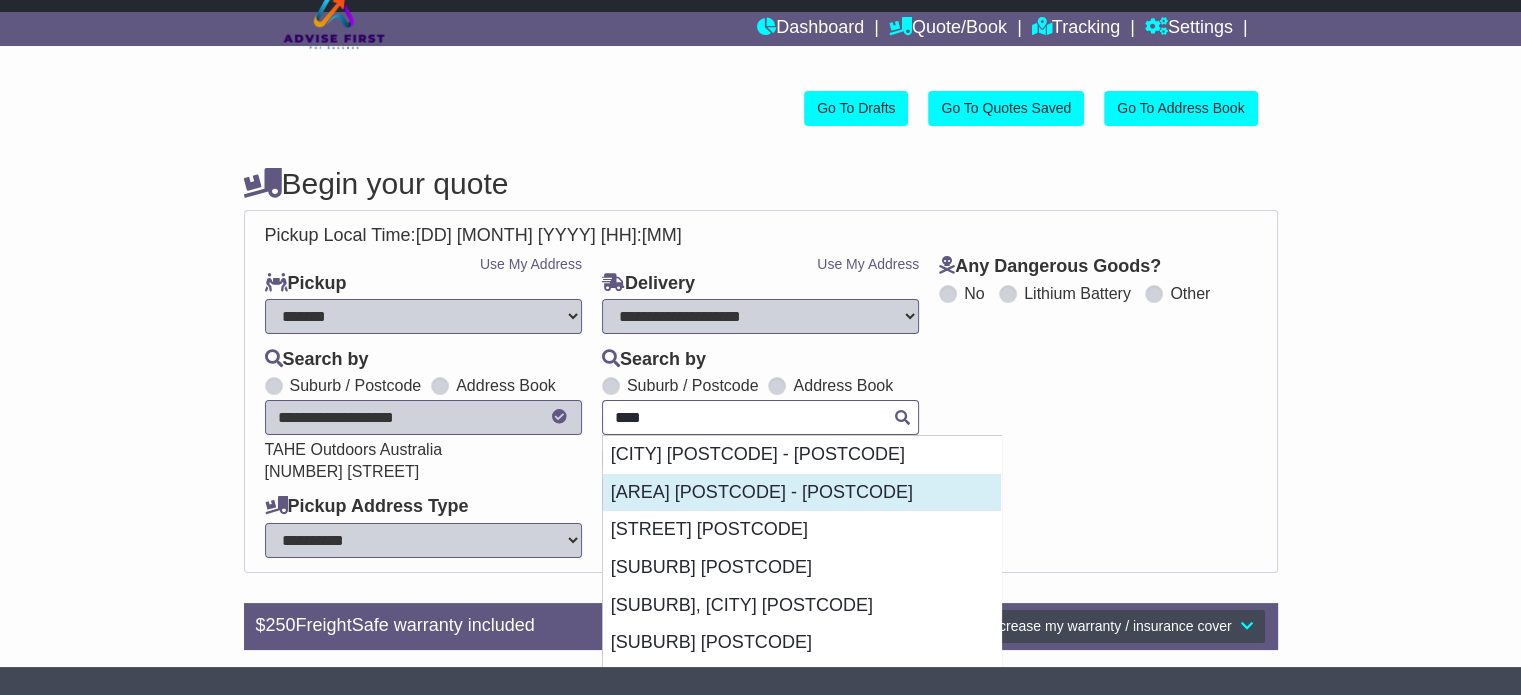 scroll, scrollTop: 100, scrollLeft: 0, axis: vertical 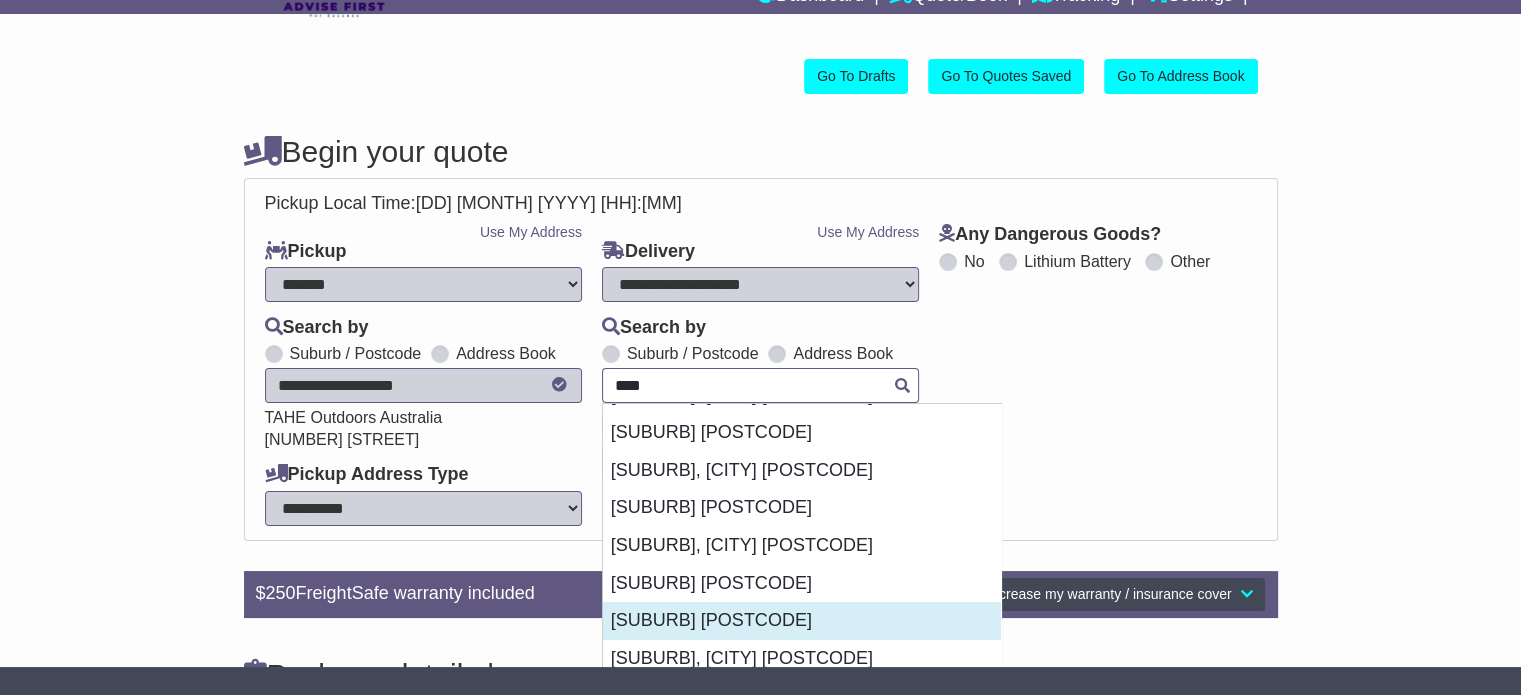 click on "[SUBURB] [POSTCODE]" at bounding box center (802, 621) 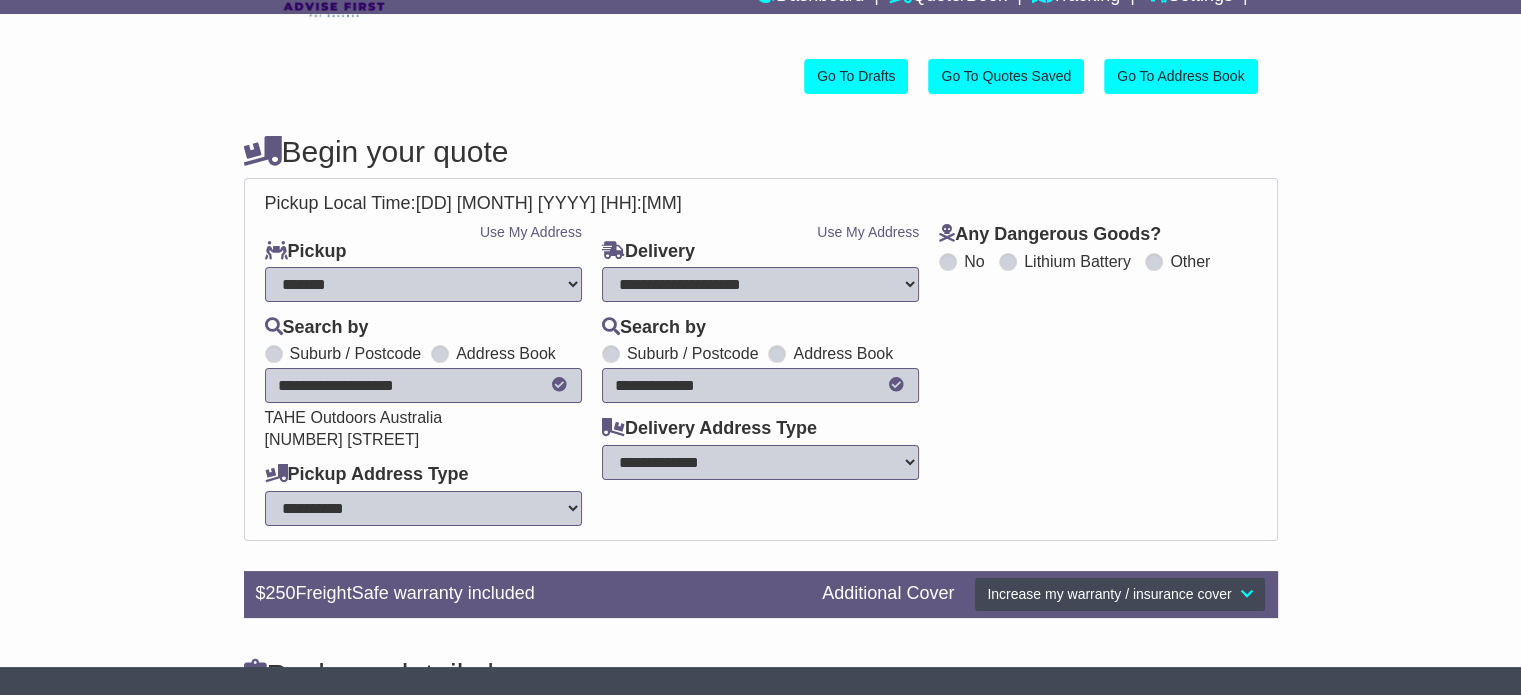 type on "**********" 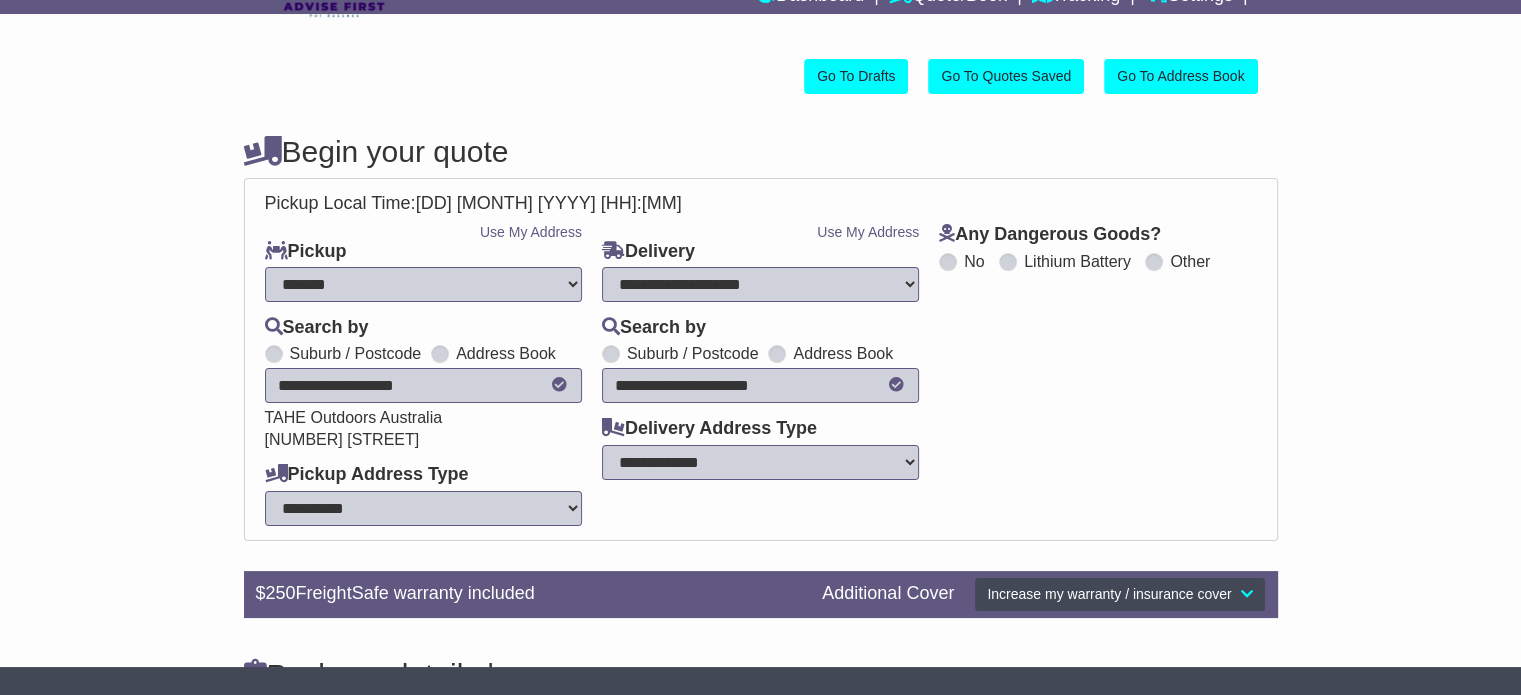 click on "**********" at bounding box center (760, 462) 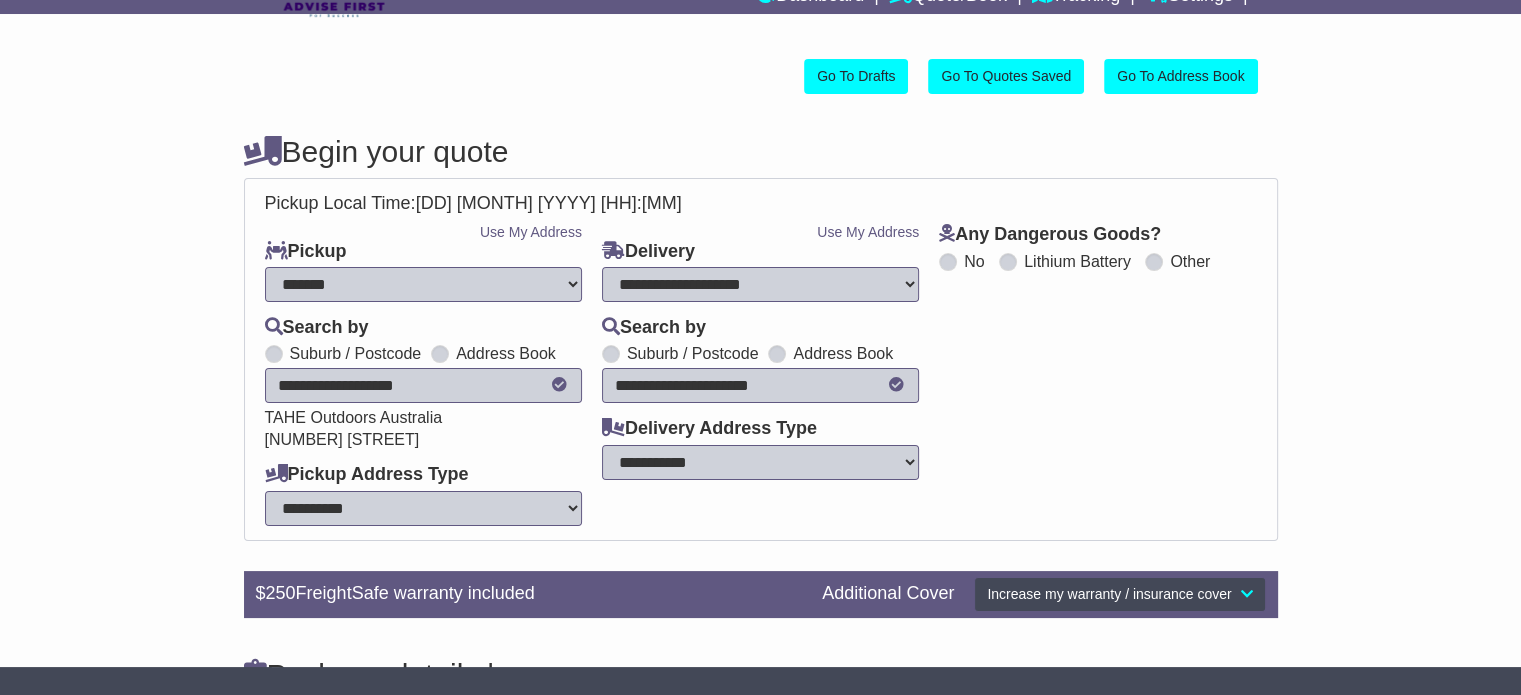 click on "**********" at bounding box center (760, 462) 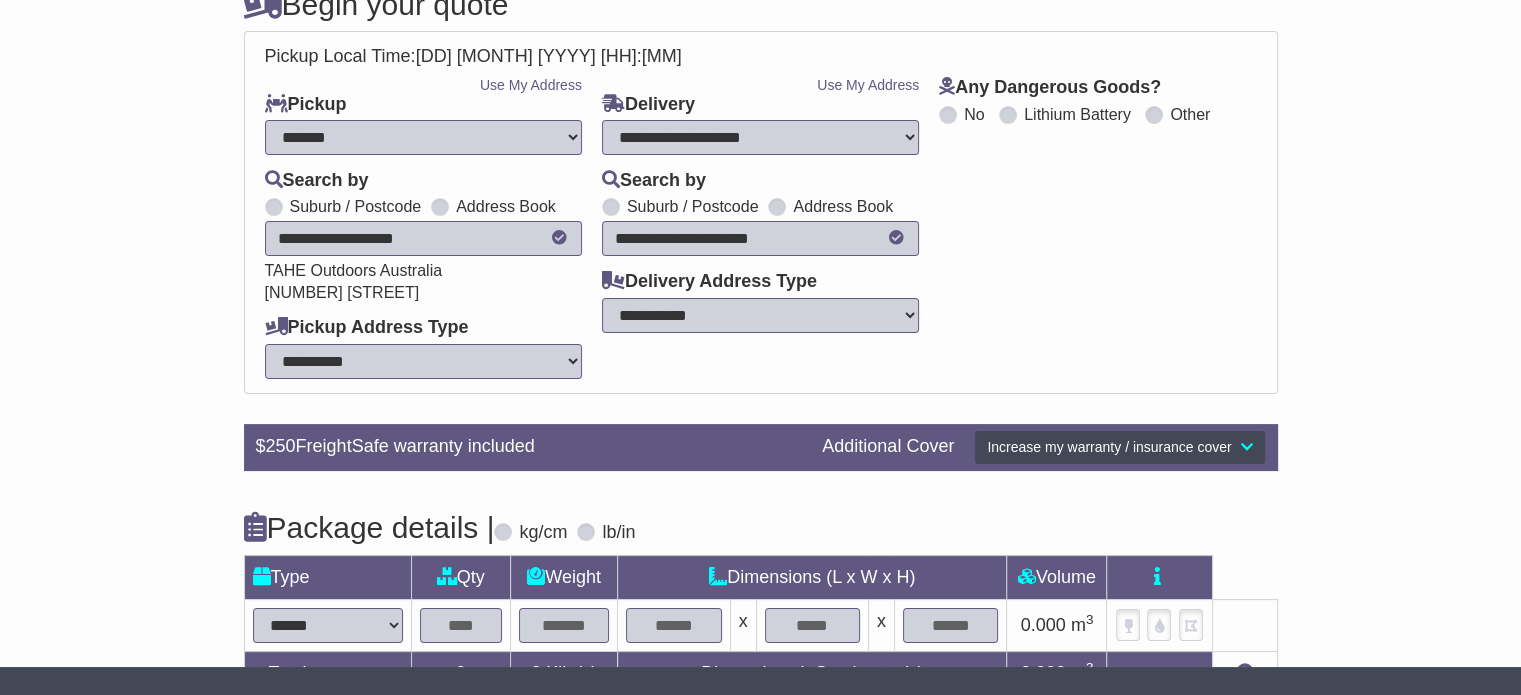 scroll, scrollTop: 360, scrollLeft: 0, axis: vertical 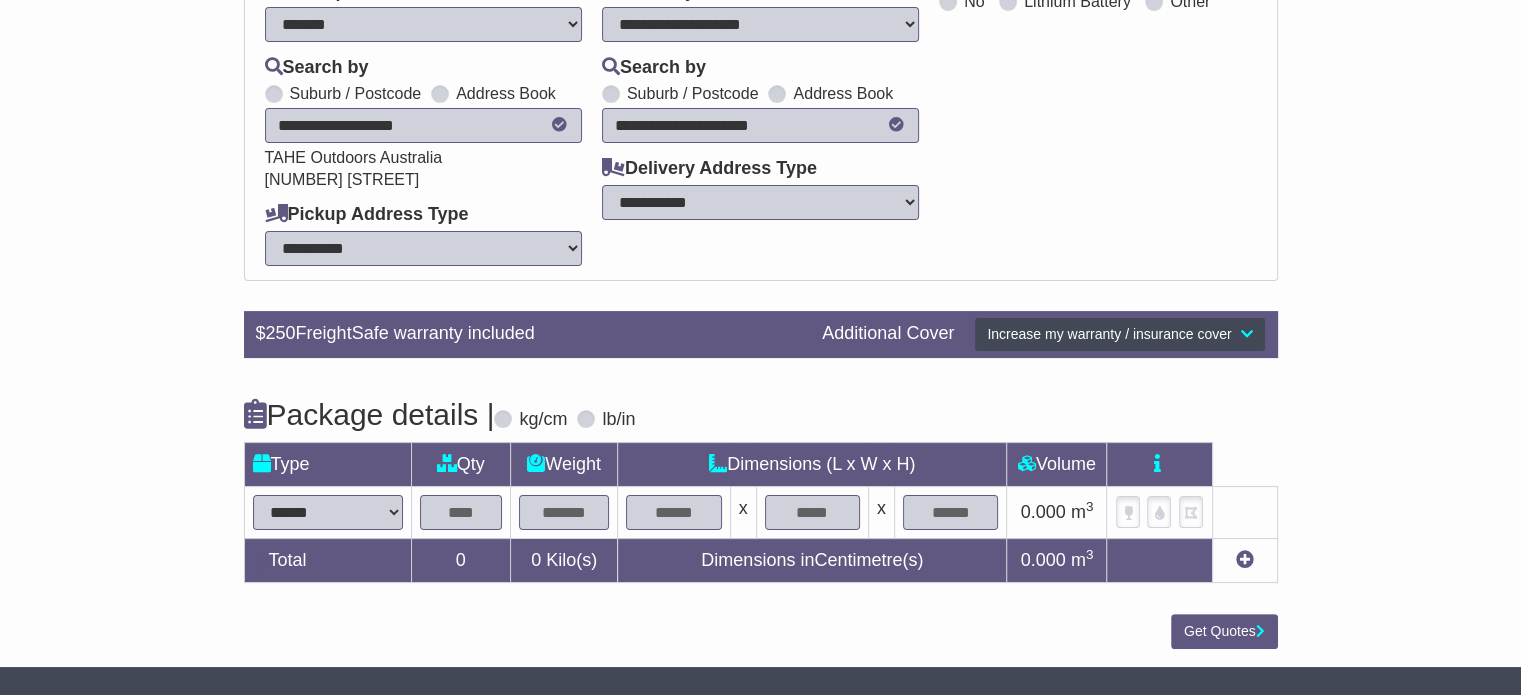 click on "[CREDIT CARD]" at bounding box center [328, 512] 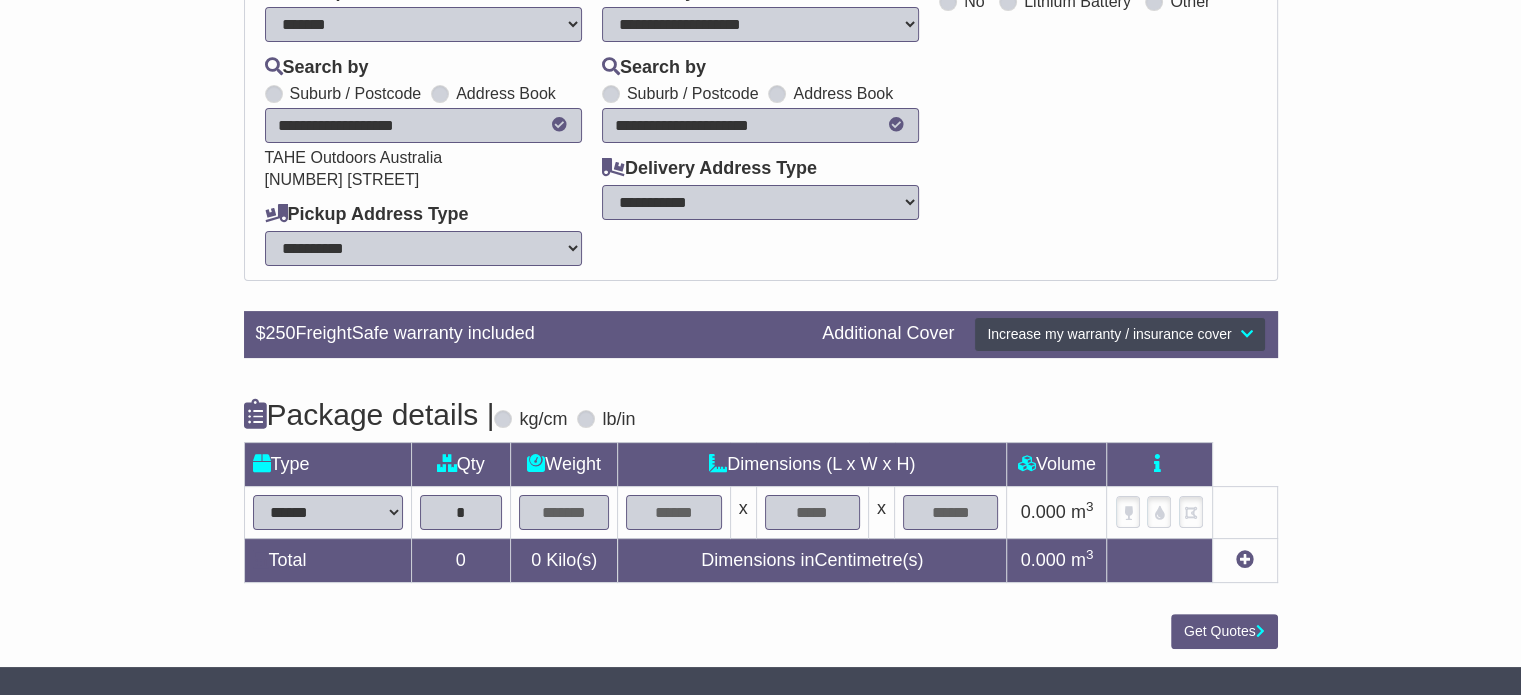type on "*" 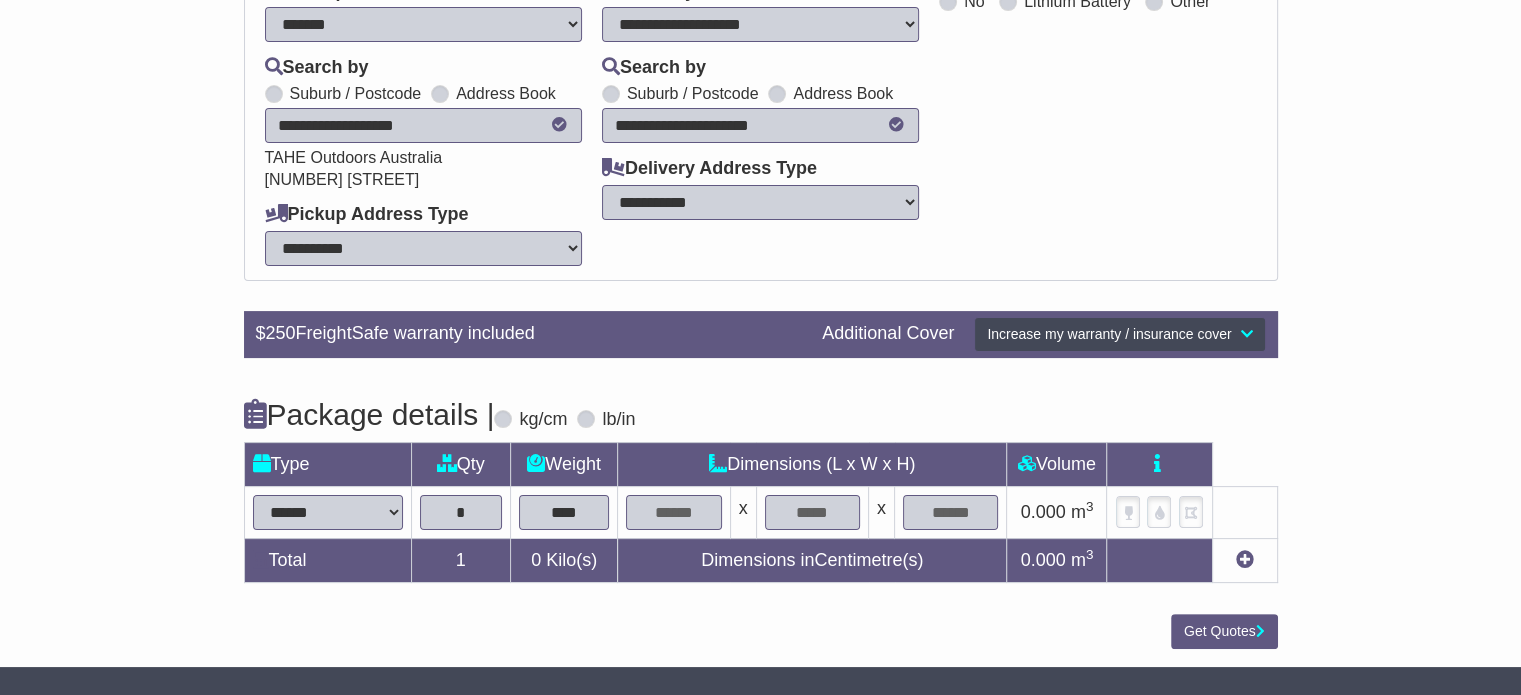type on "****" 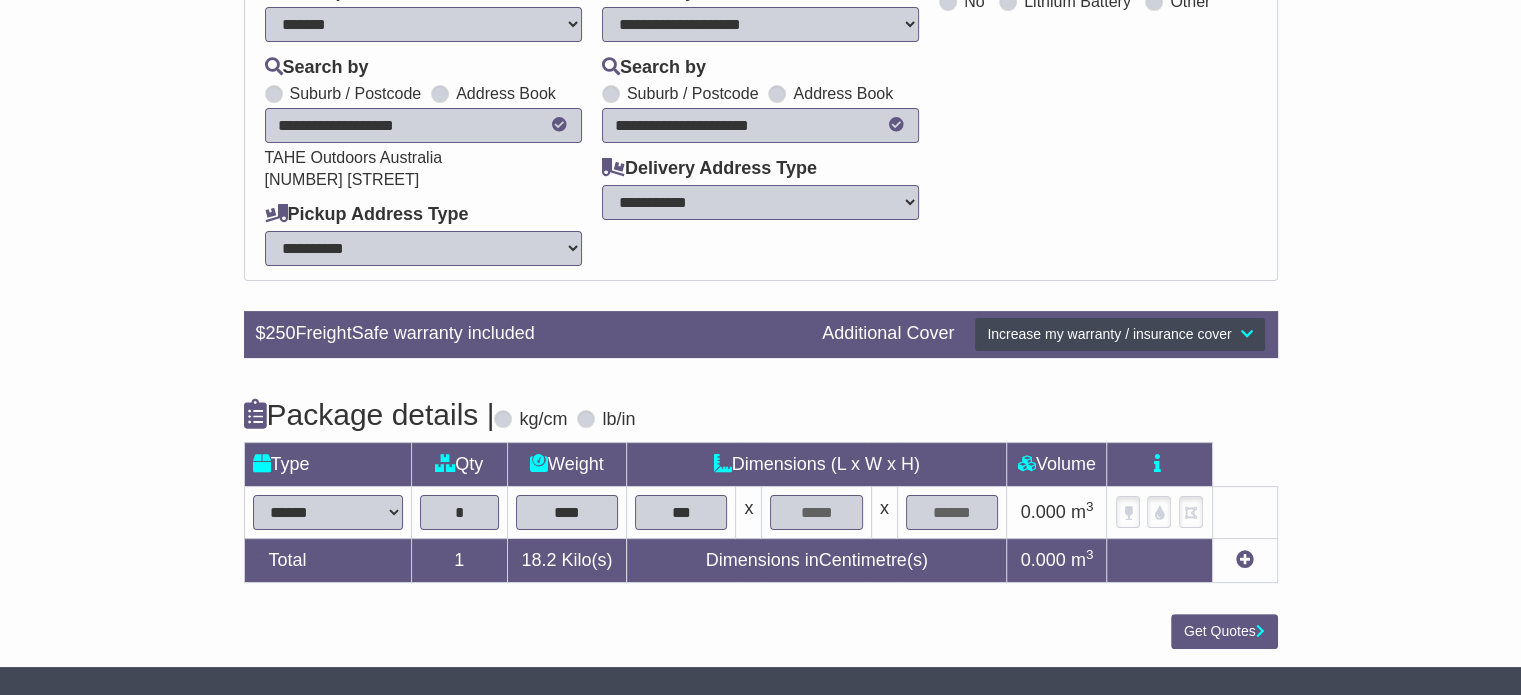 type on "***" 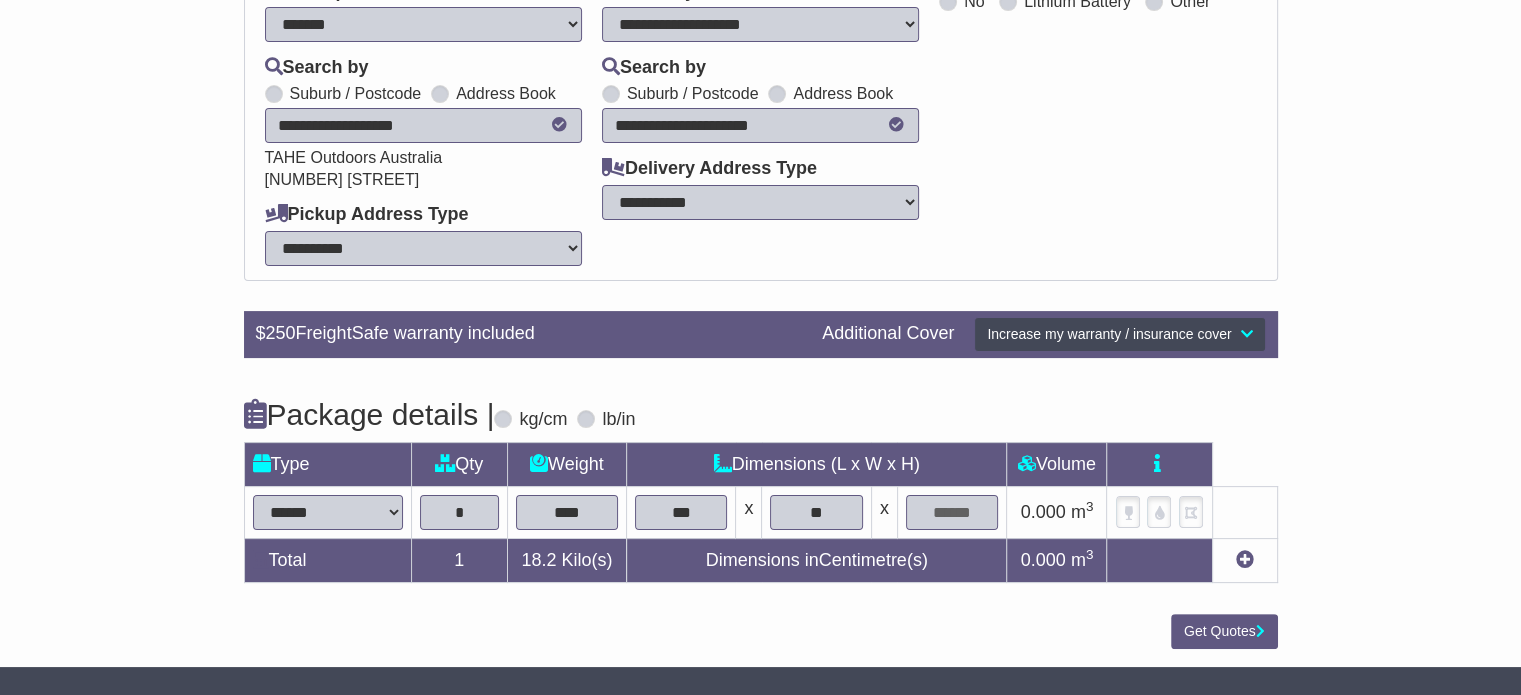 type on "**" 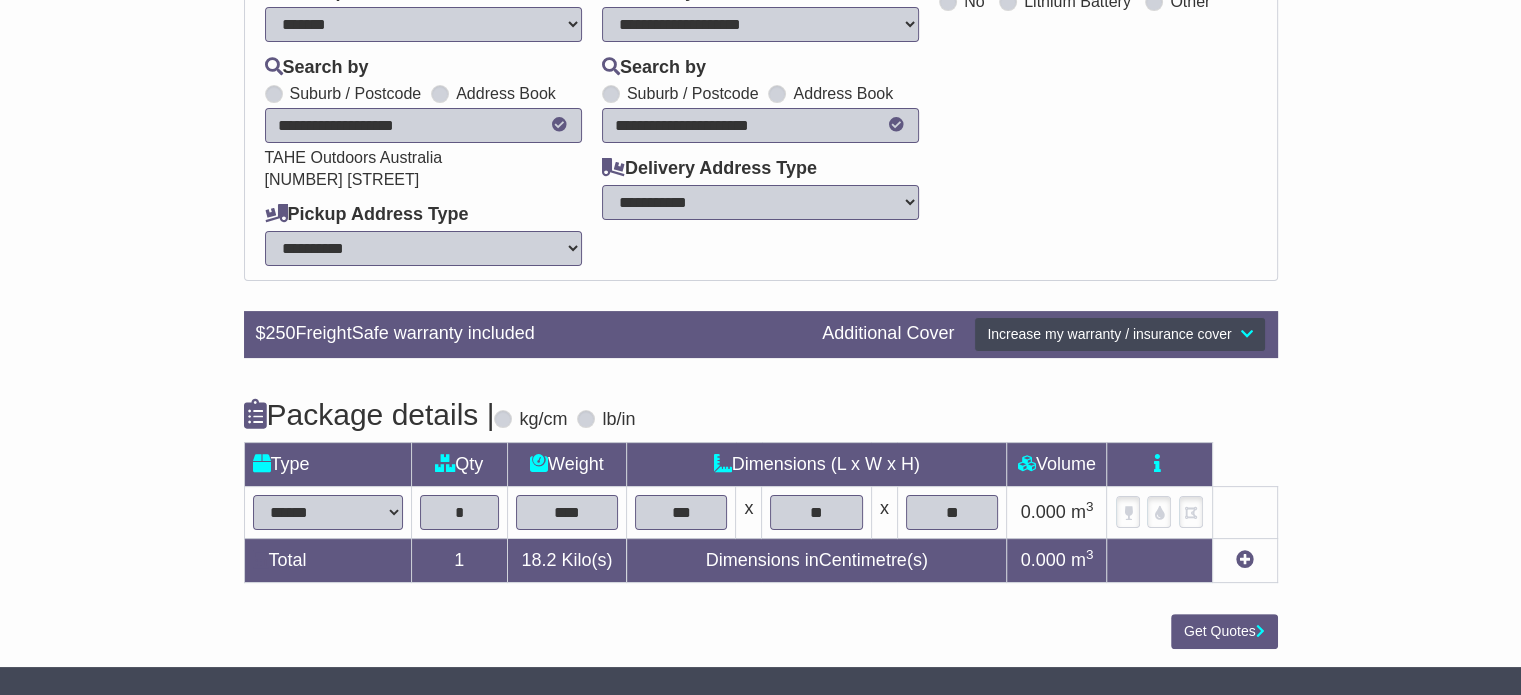 type on "**" 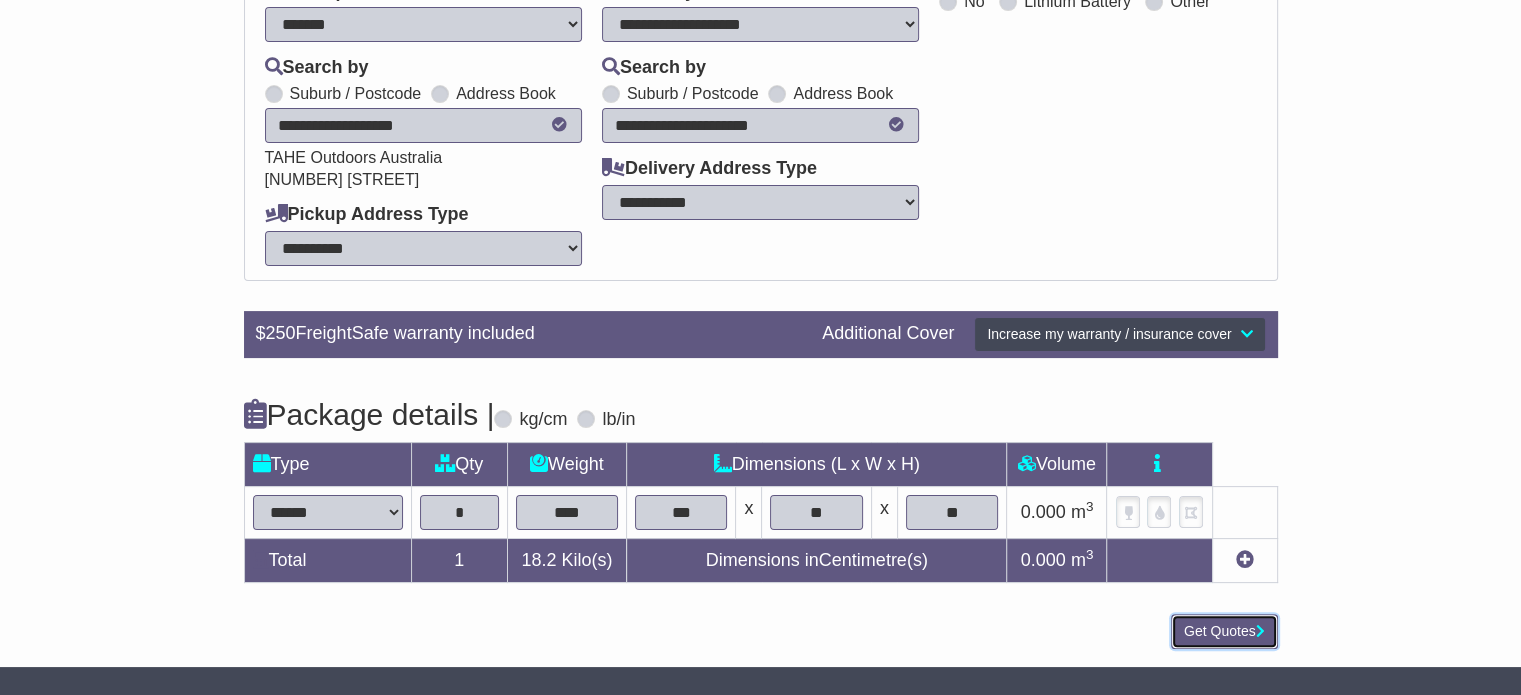 click on "Get Quotes" at bounding box center [1224, 631] 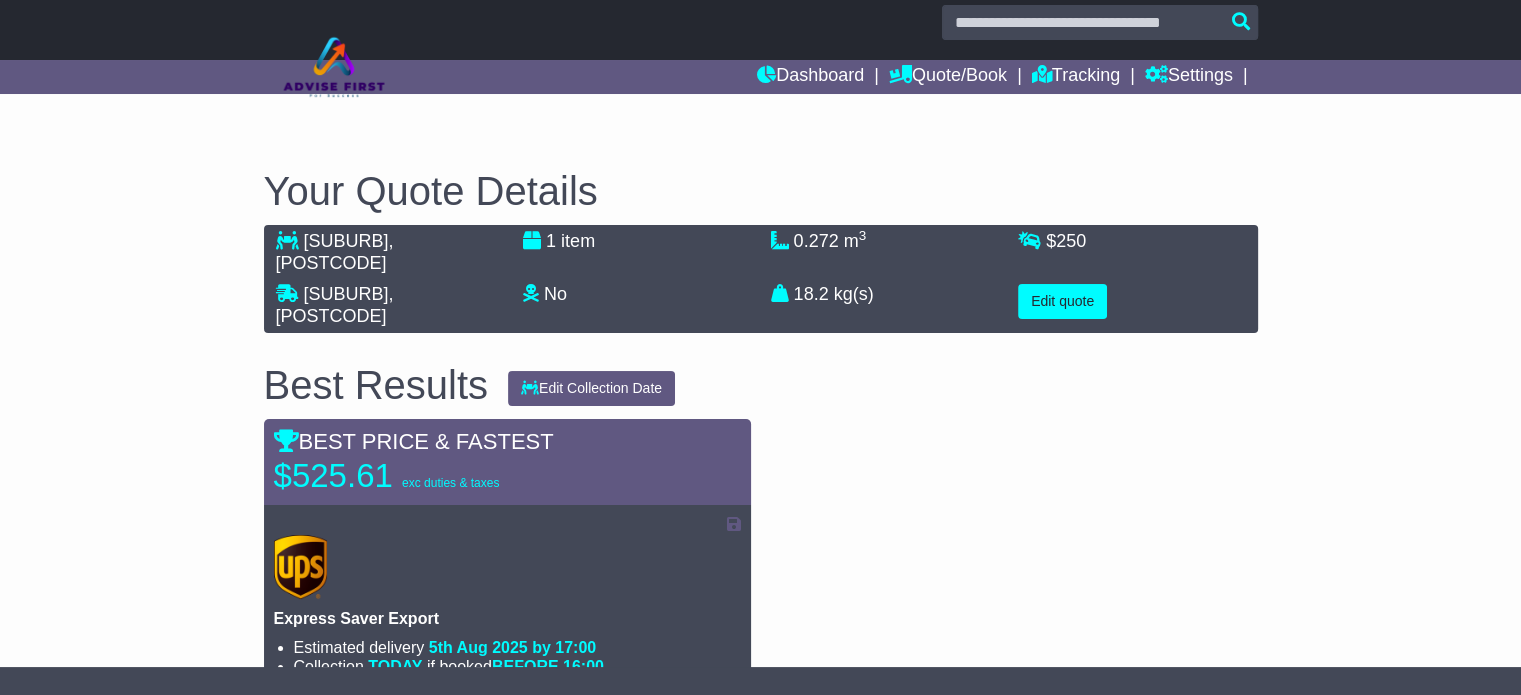 scroll, scrollTop: 19, scrollLeft: 0, axis: vertical 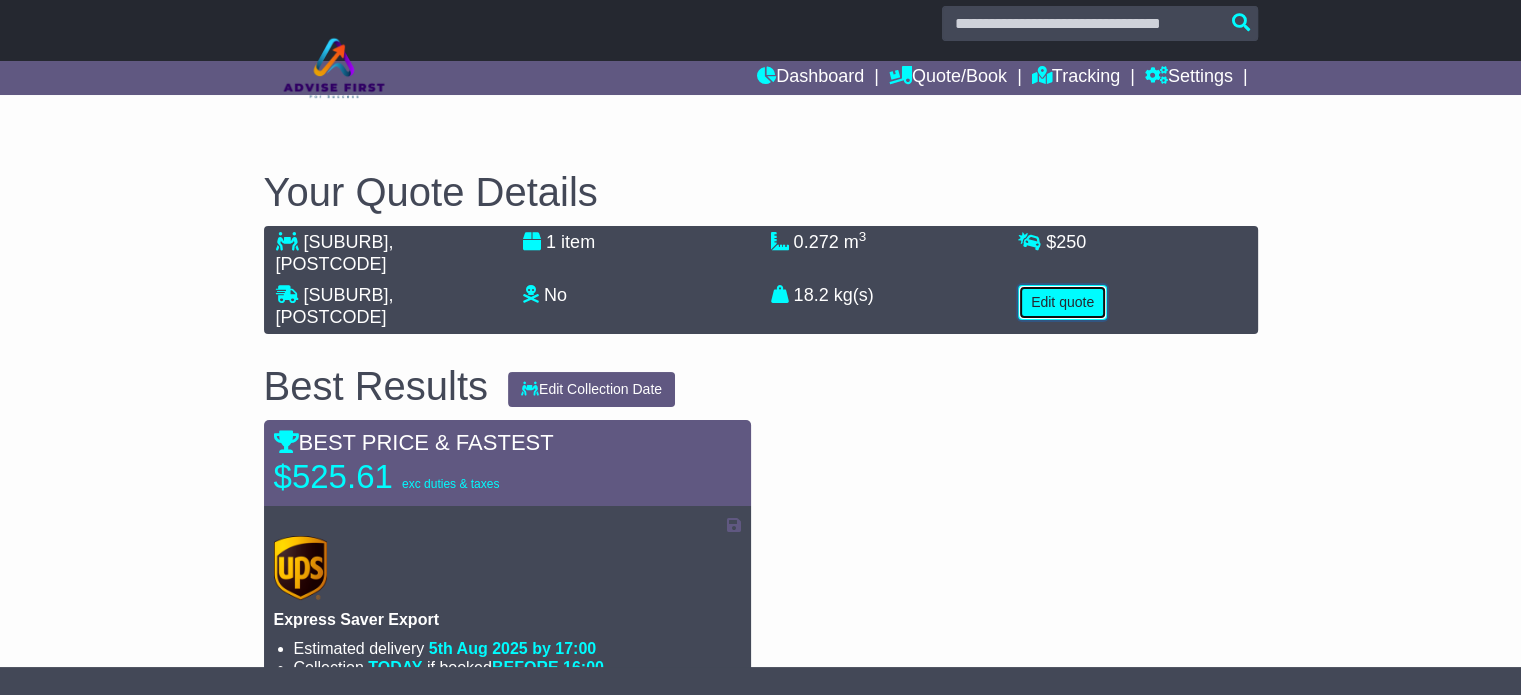click on "Edit quote" at bounding box center [1062, 302] 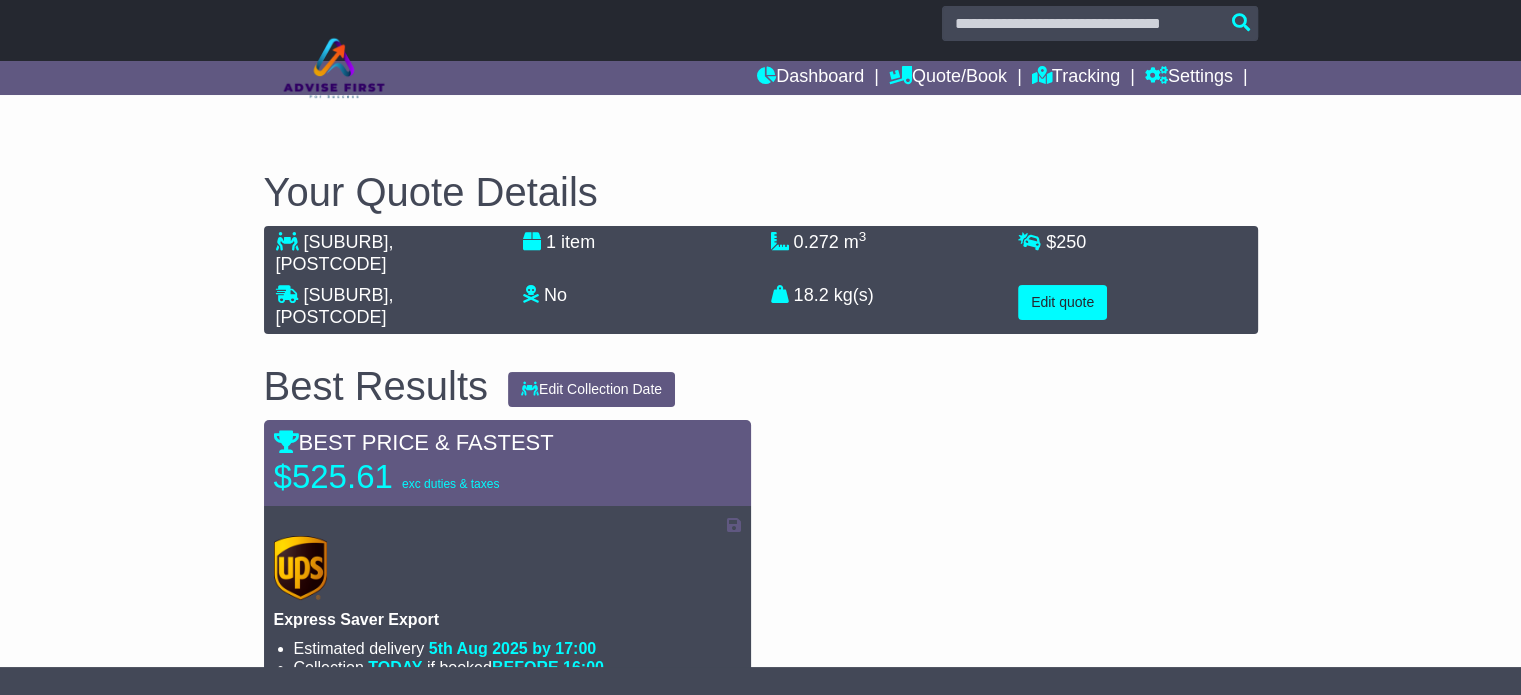 select on "**" 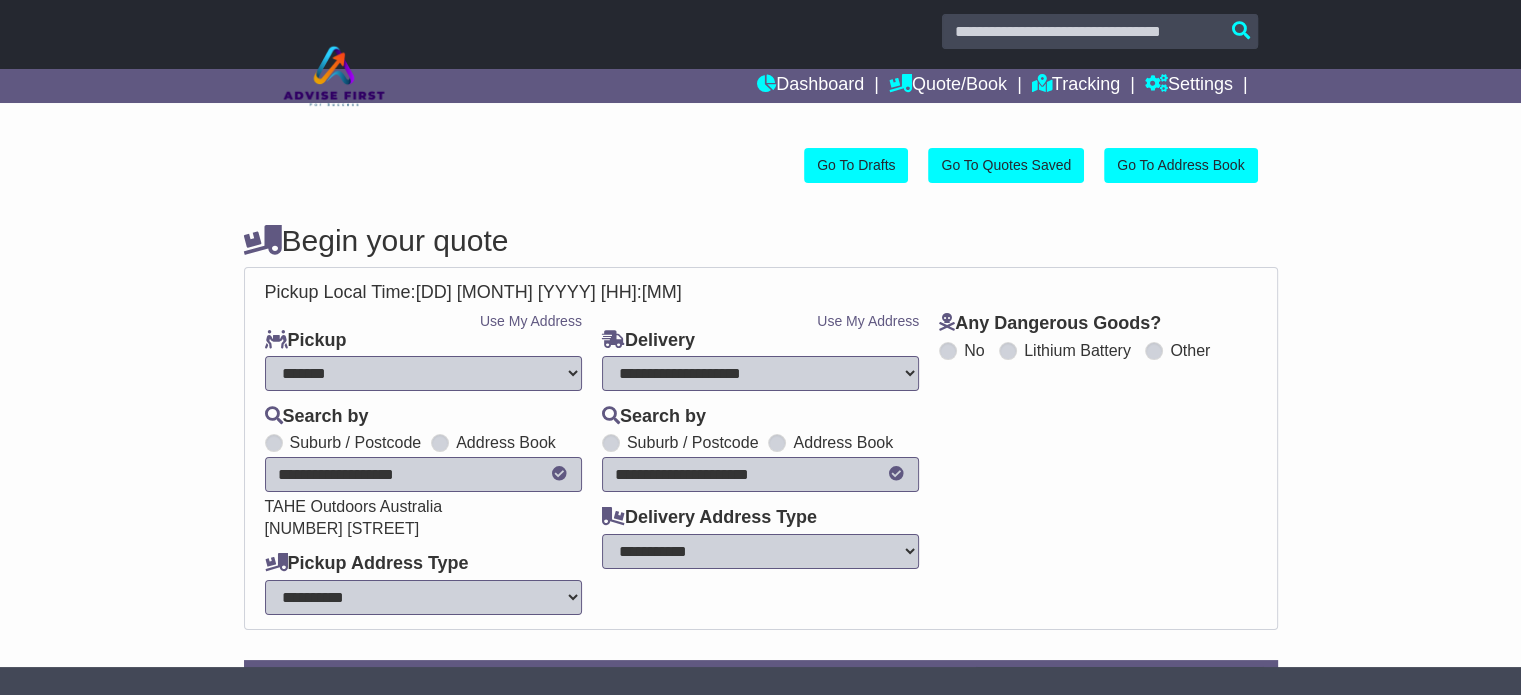 scroll, scrollTop: 0, scrollLeft: 0, axis: both 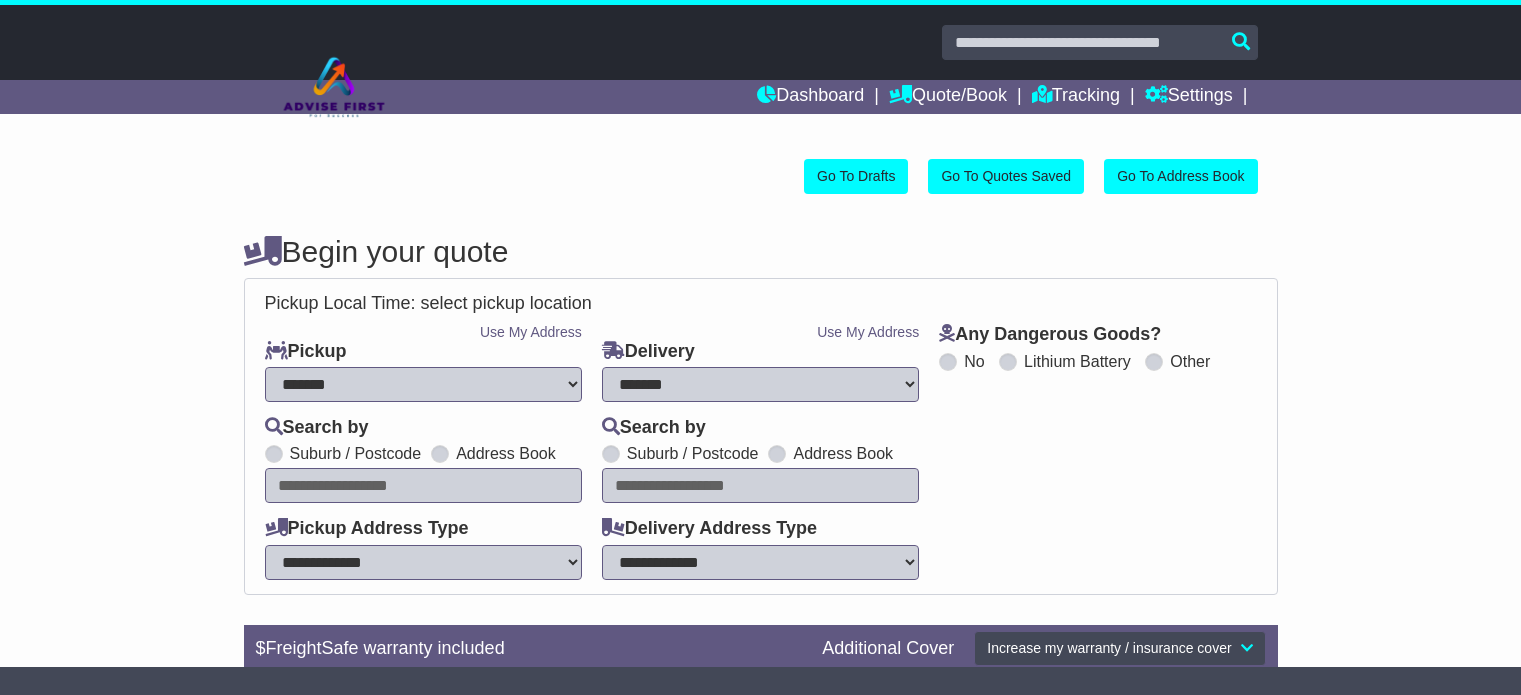 select on "**" 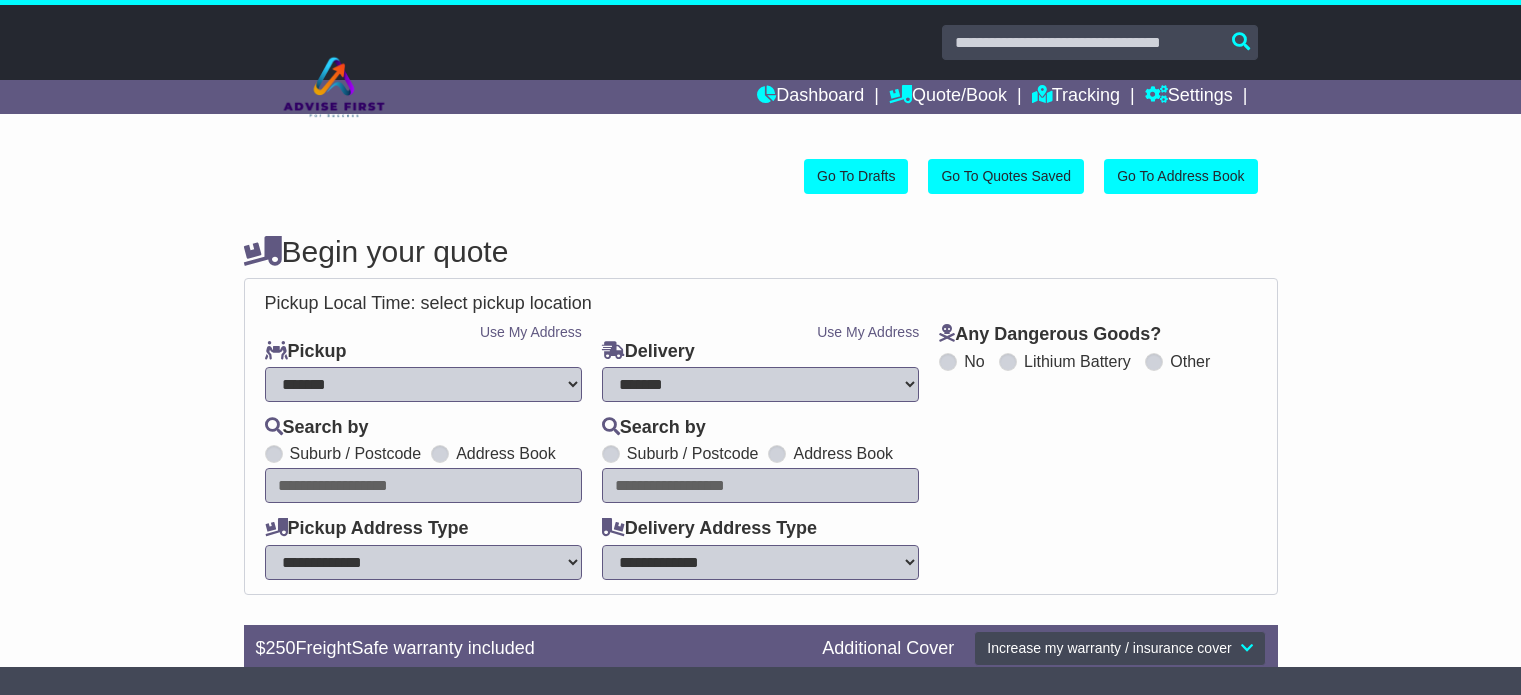scroll, scrollTop: 0, scrollLeft: 0, axis: both 